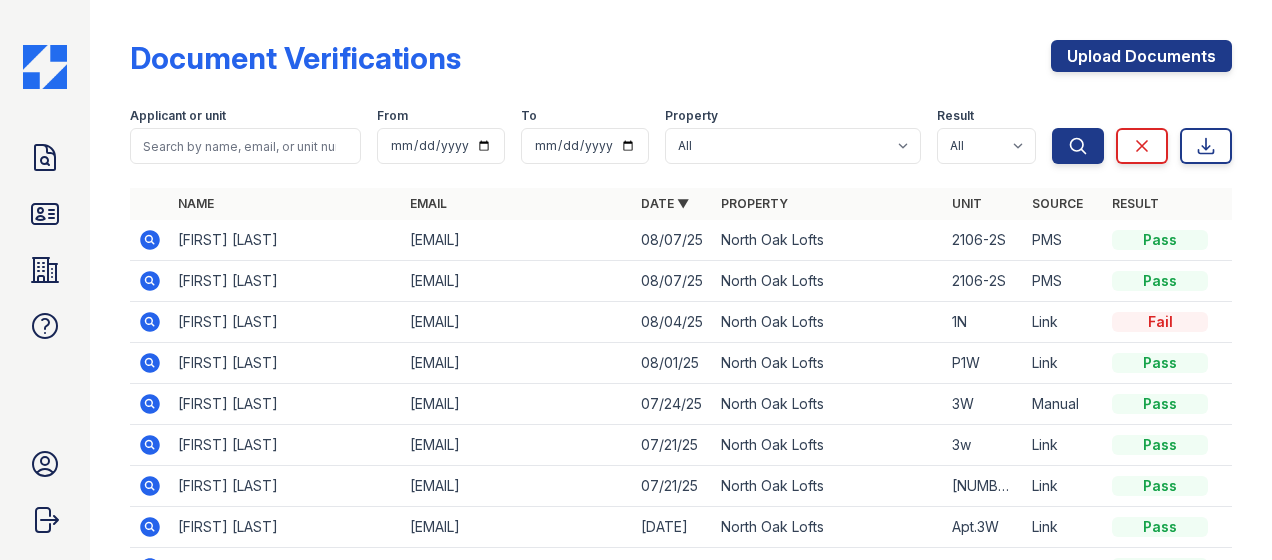 scroll, scrollTop: 0, scrollLeft: 0, axis: both 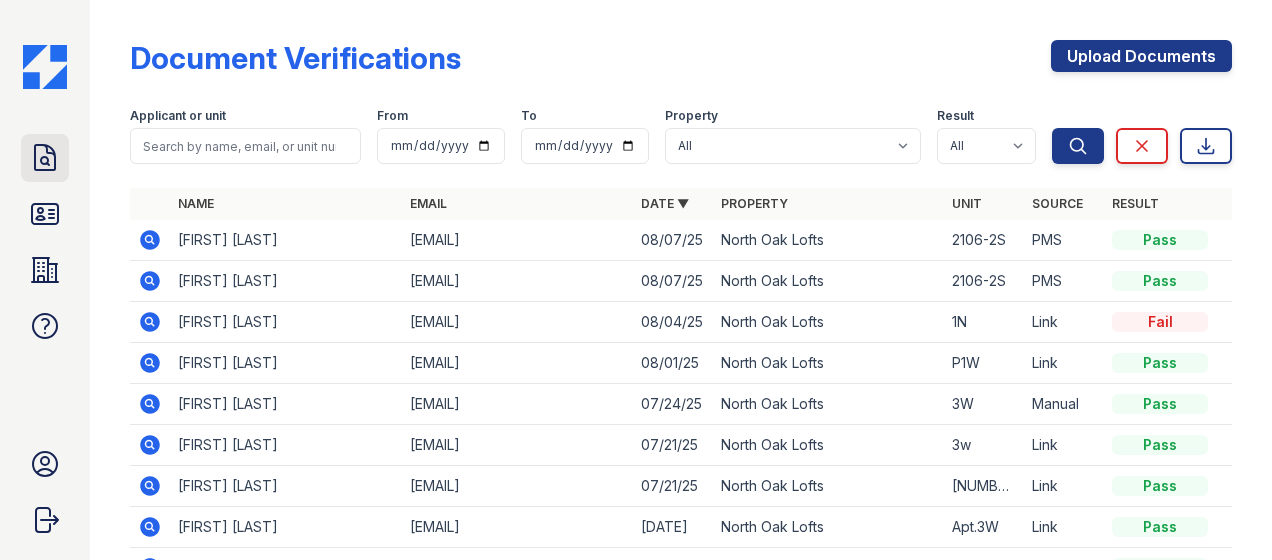 click 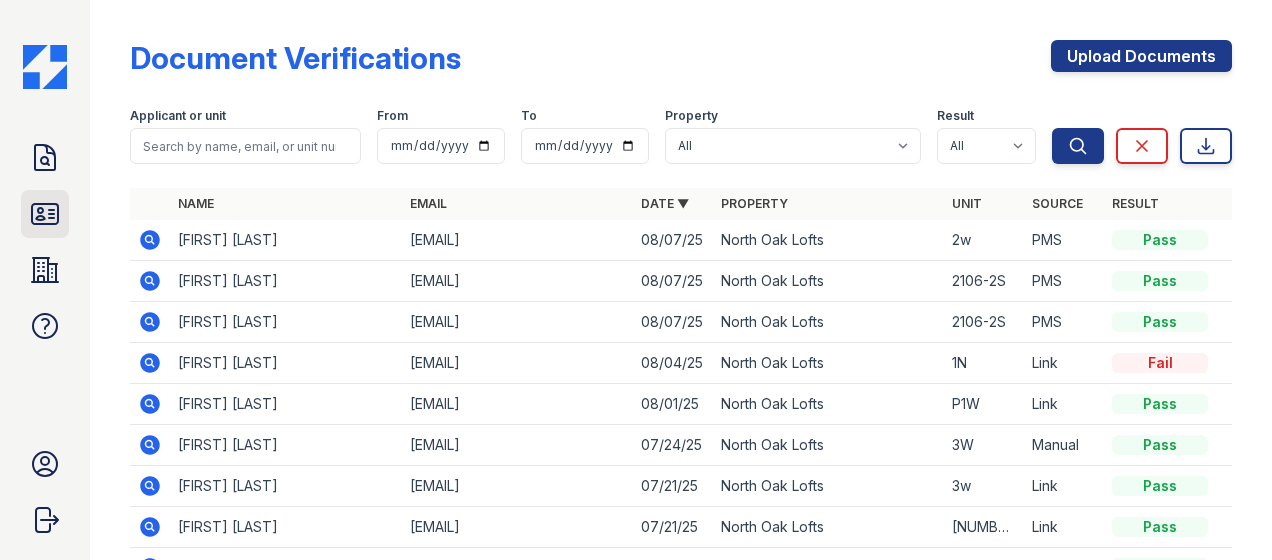 click 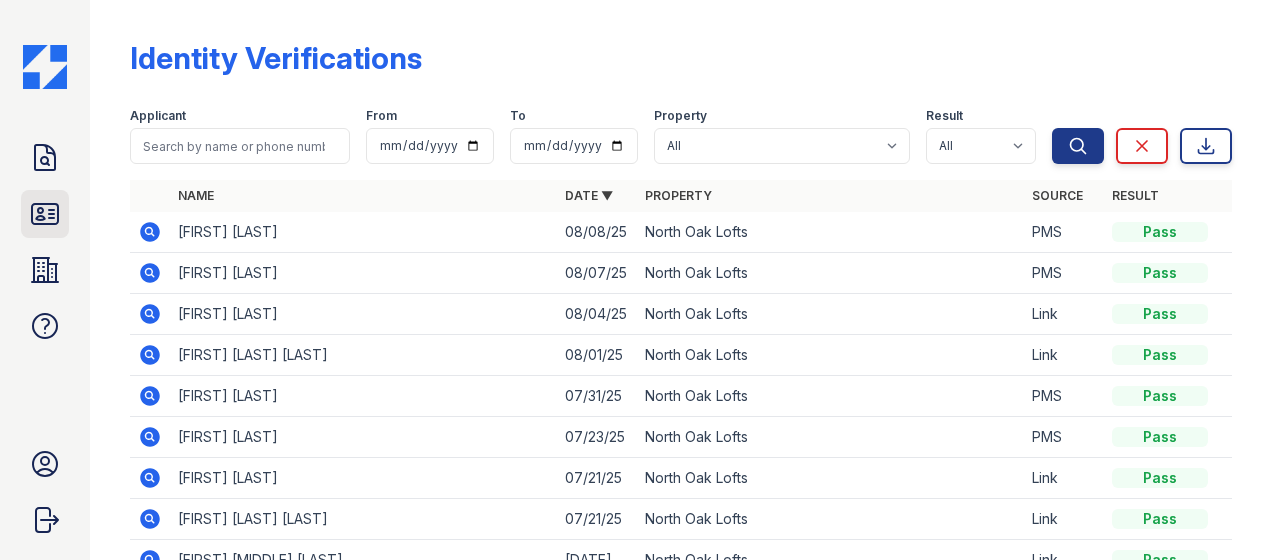click 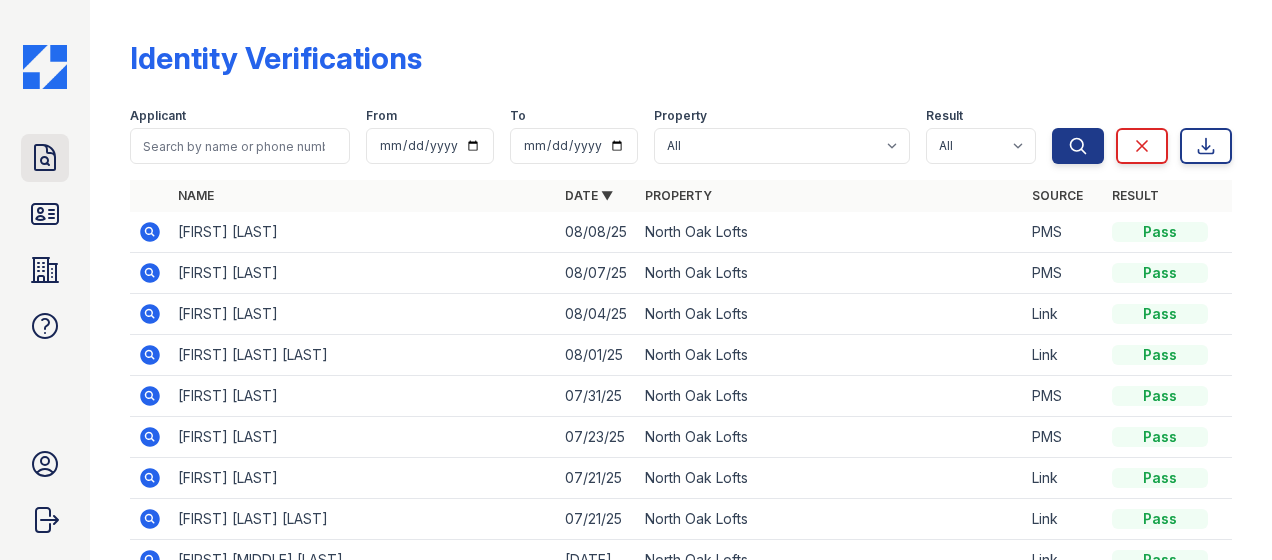 click on "Doc Verifications" at bounding box center (45, 158) 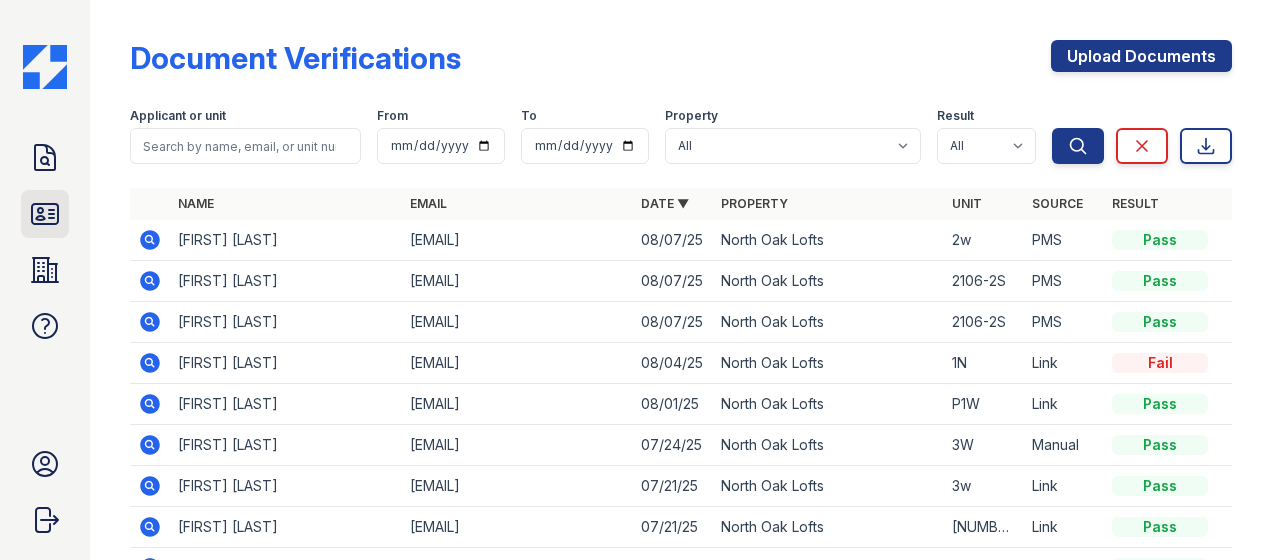 click 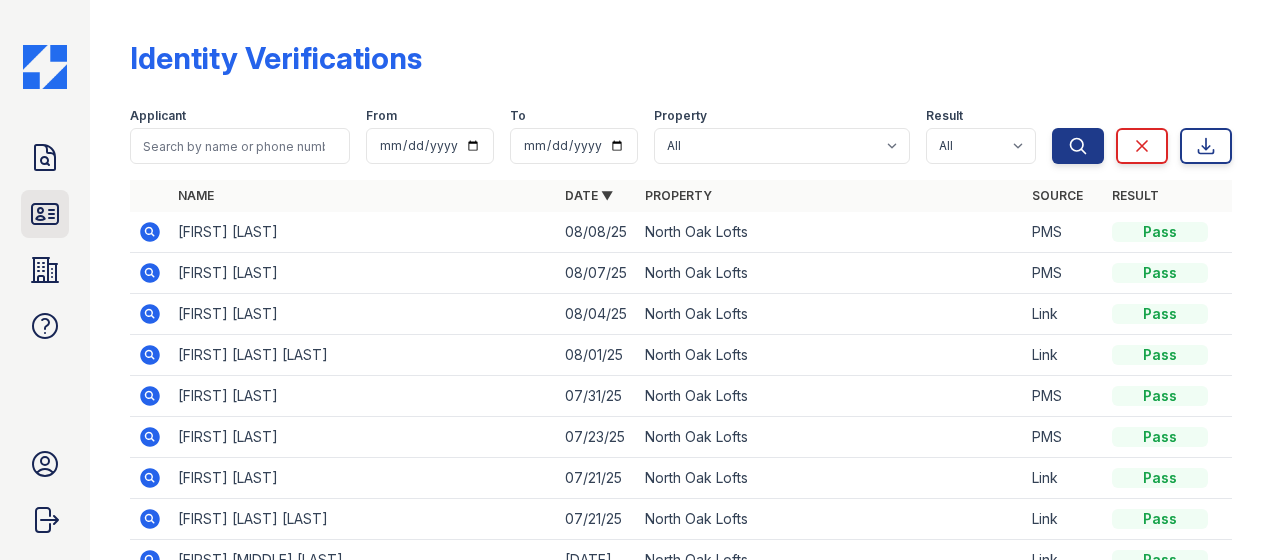 click 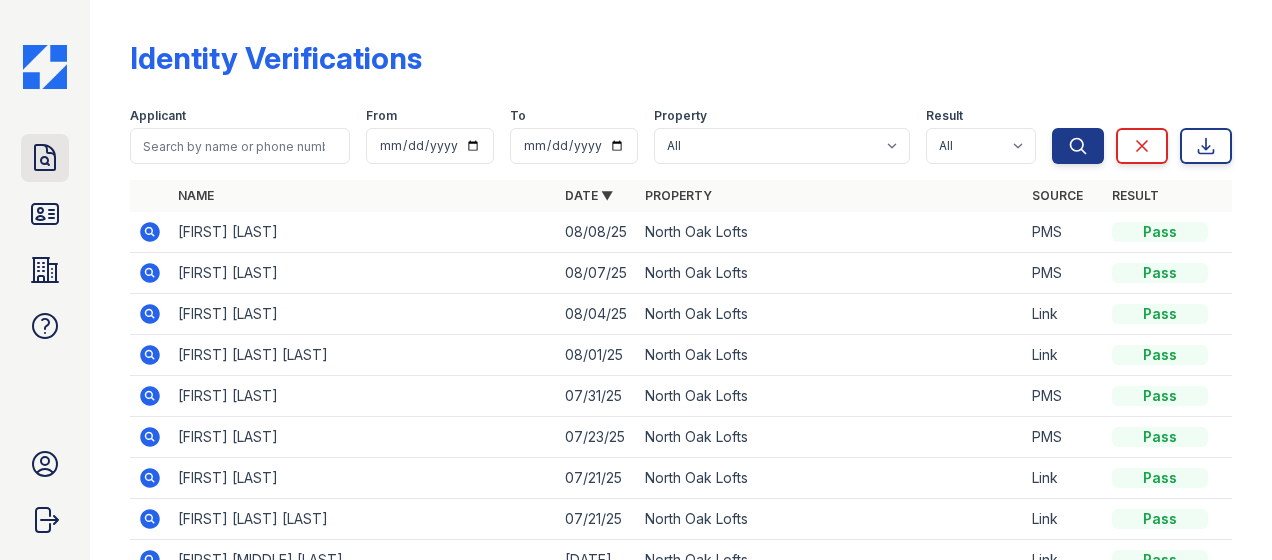 click 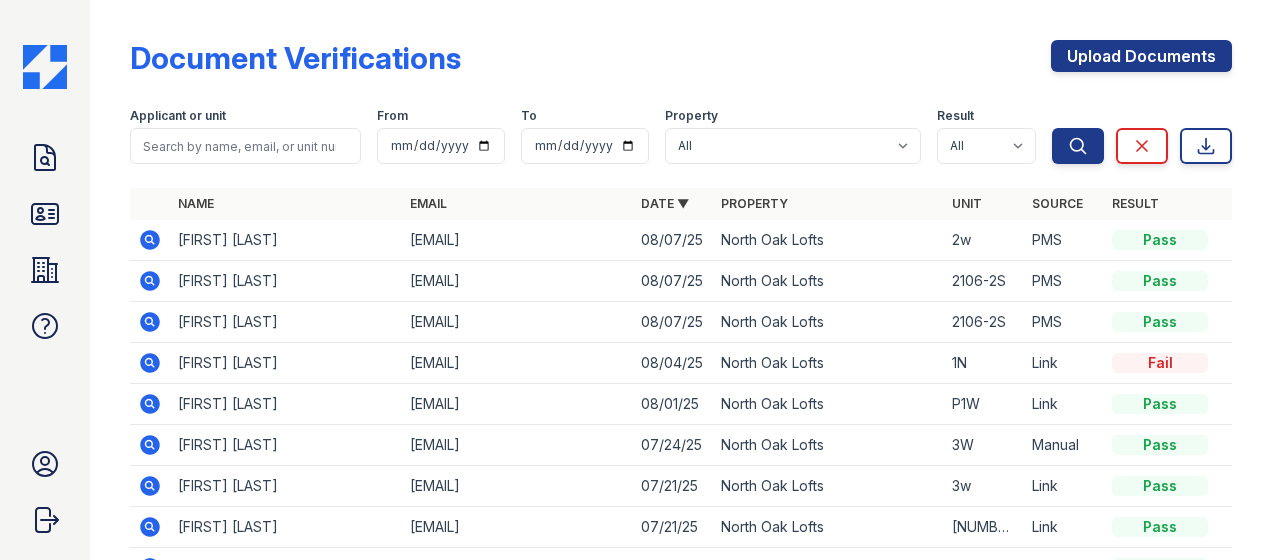 click 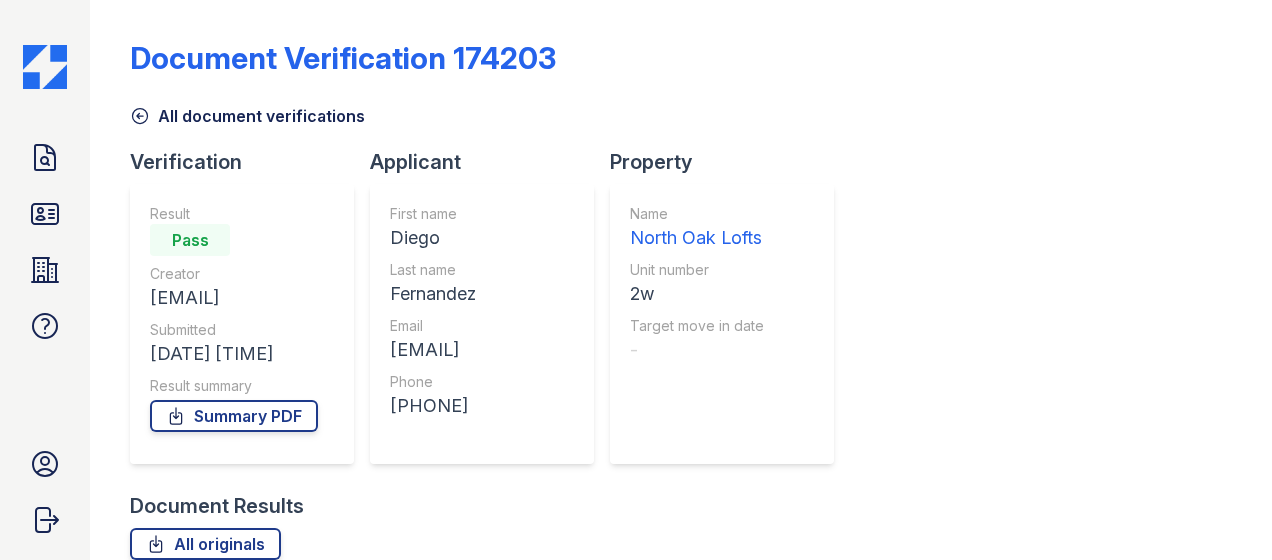 scroll, scrollTop: 0, scrollLeft: 0, axis: both 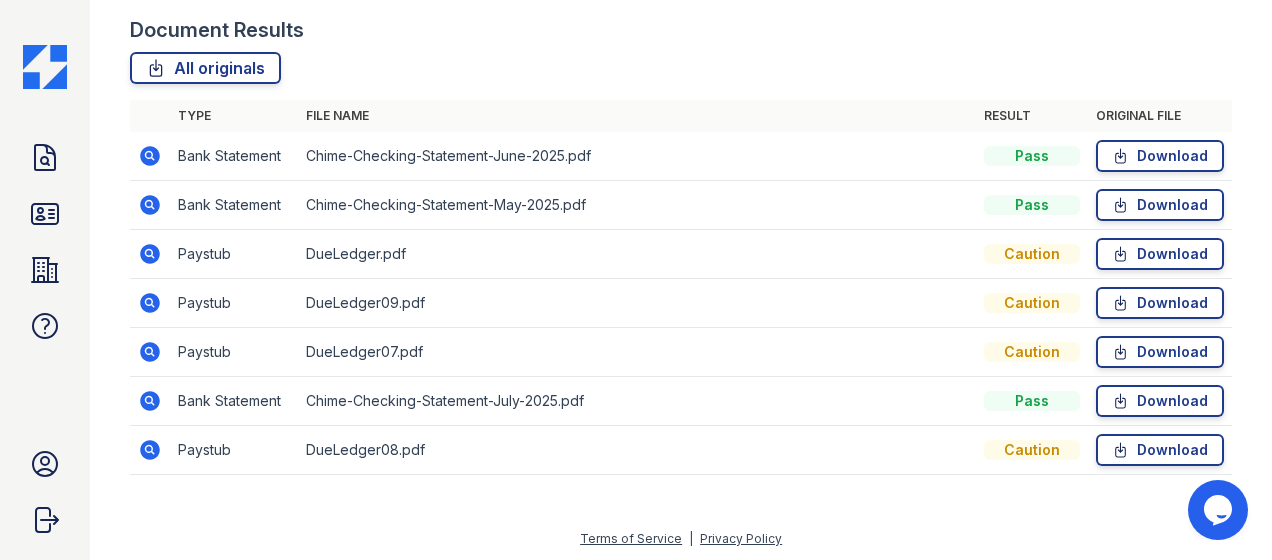 click 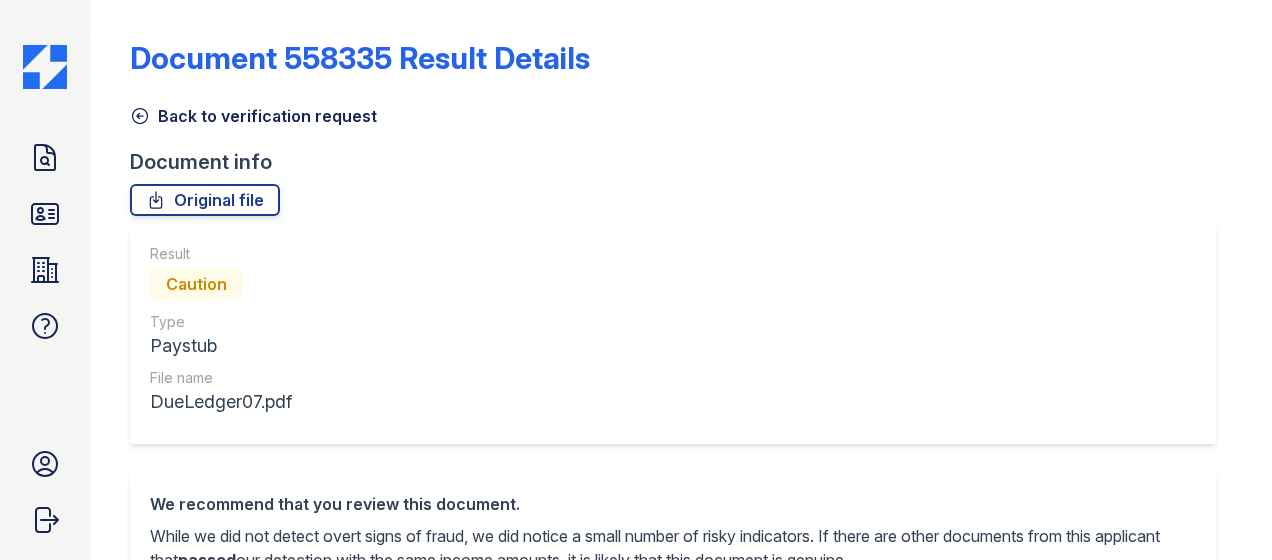 scroll, scrollTop: 0, scrollLeft: 0, axis: both 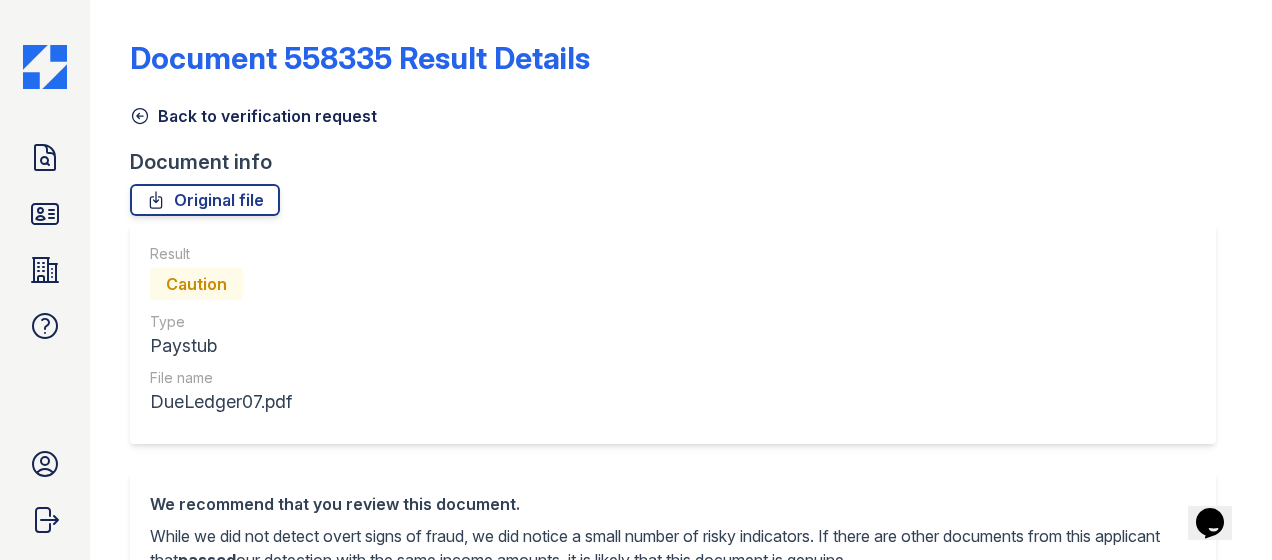 click 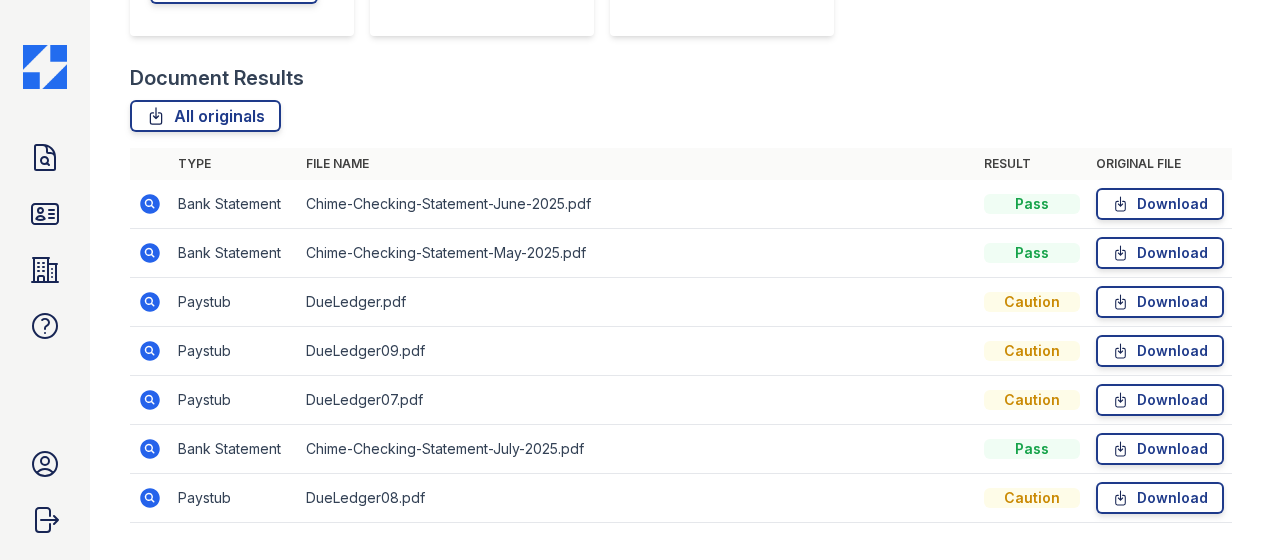 scroll, scrollTop: 476, scrollLeft: 0, axis: vertical 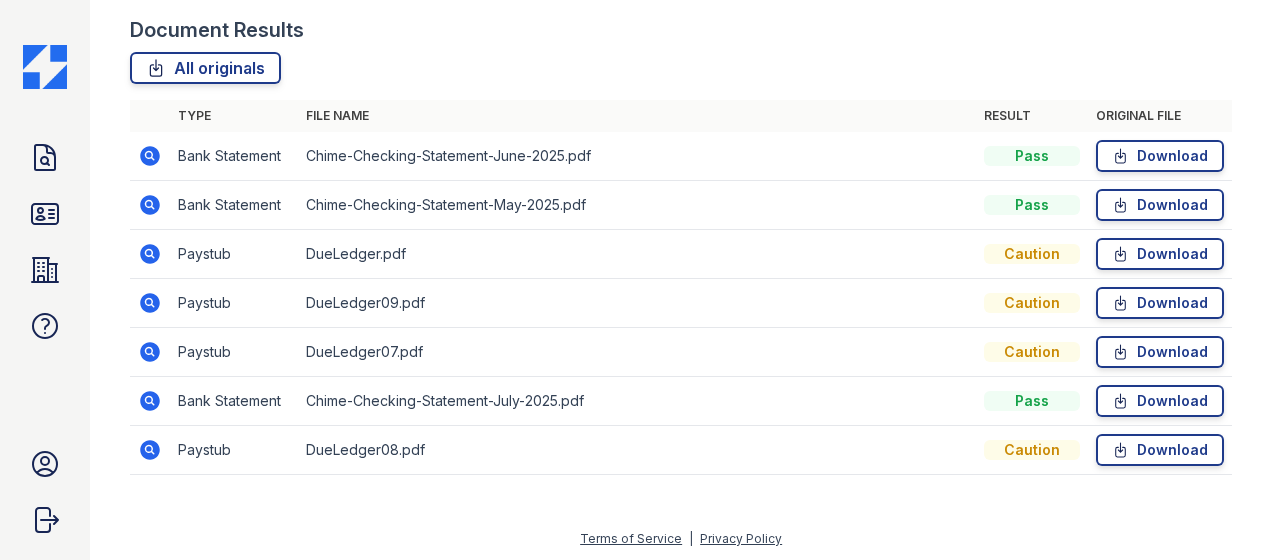 click 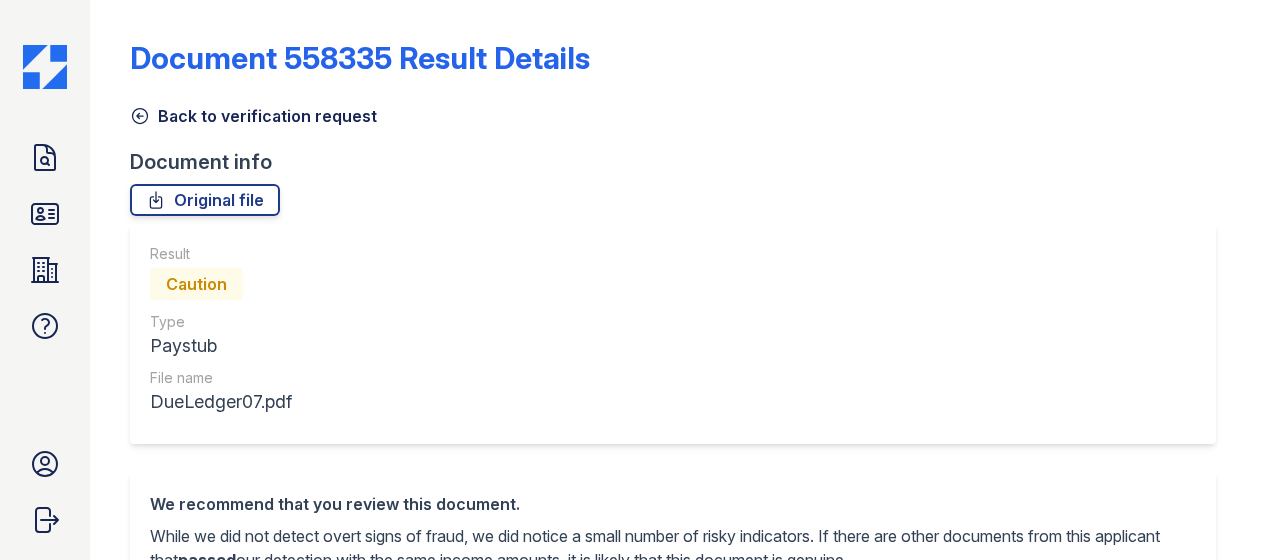 scroll, scrollTop: 0, scrollLeft: 0, axis: both 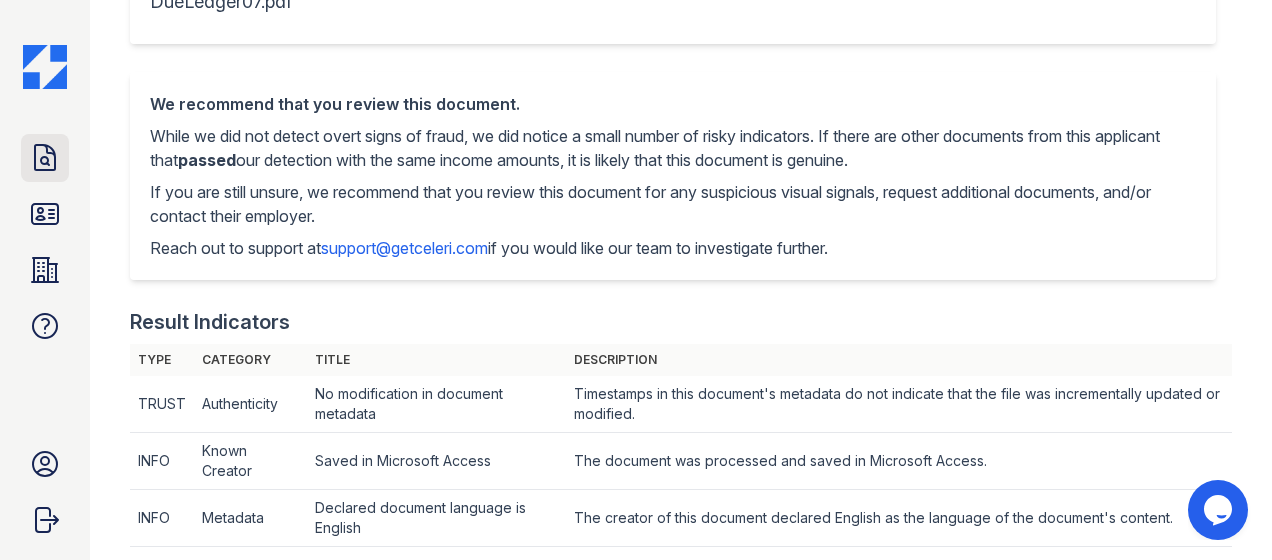 click 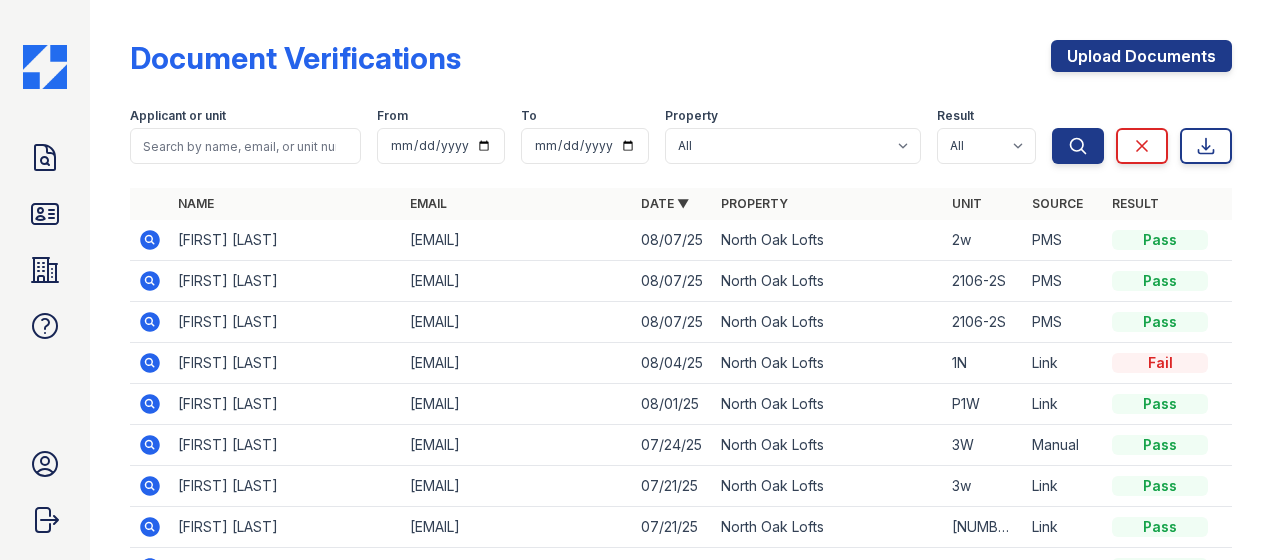 click 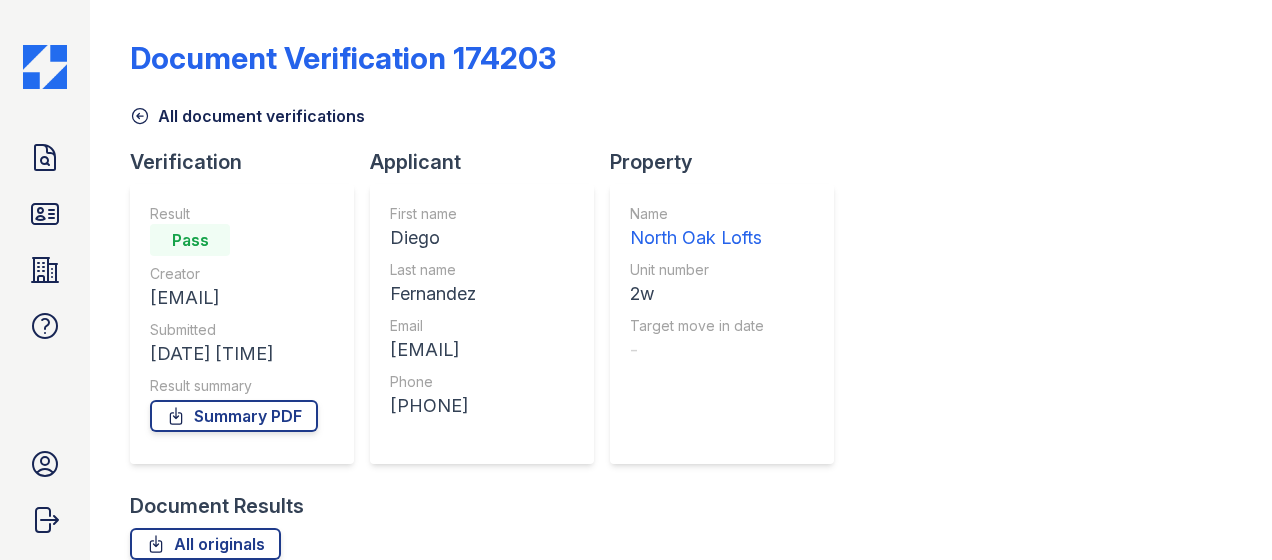 scroll, scrollTop: 0, scrollLeft: 0, axis: both 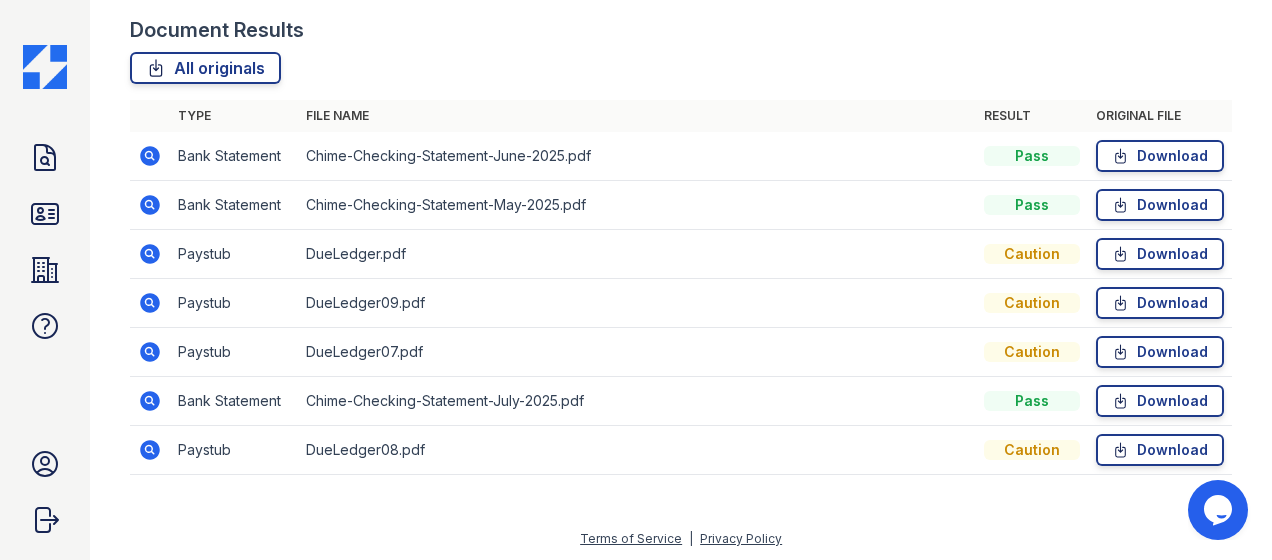 click 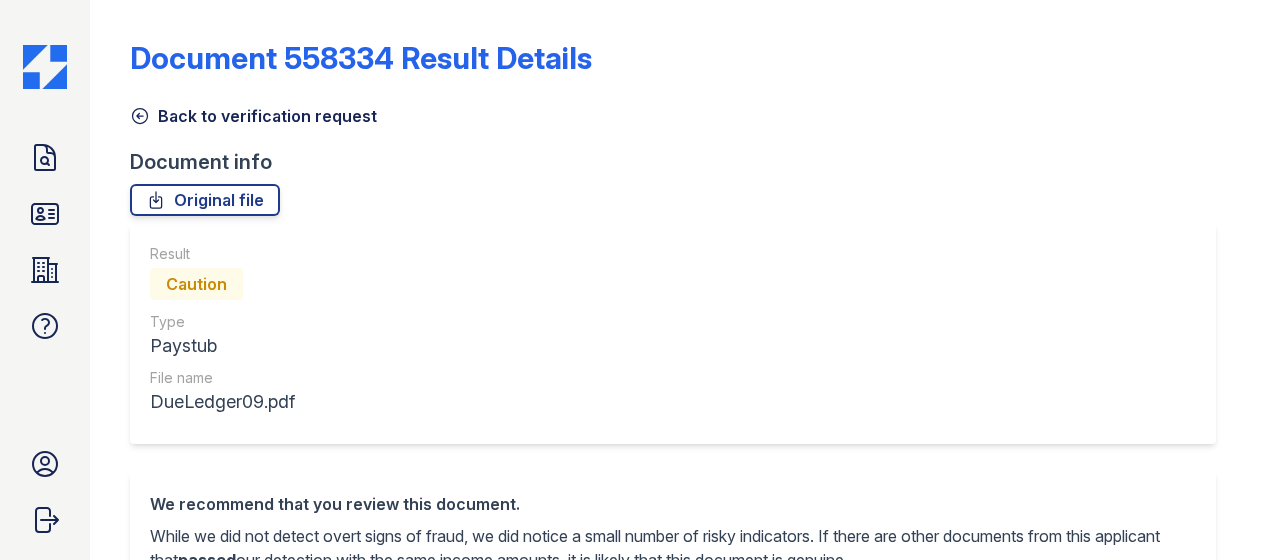 scroll, scrollTop: 0, scrollLeft: 0, axis: both 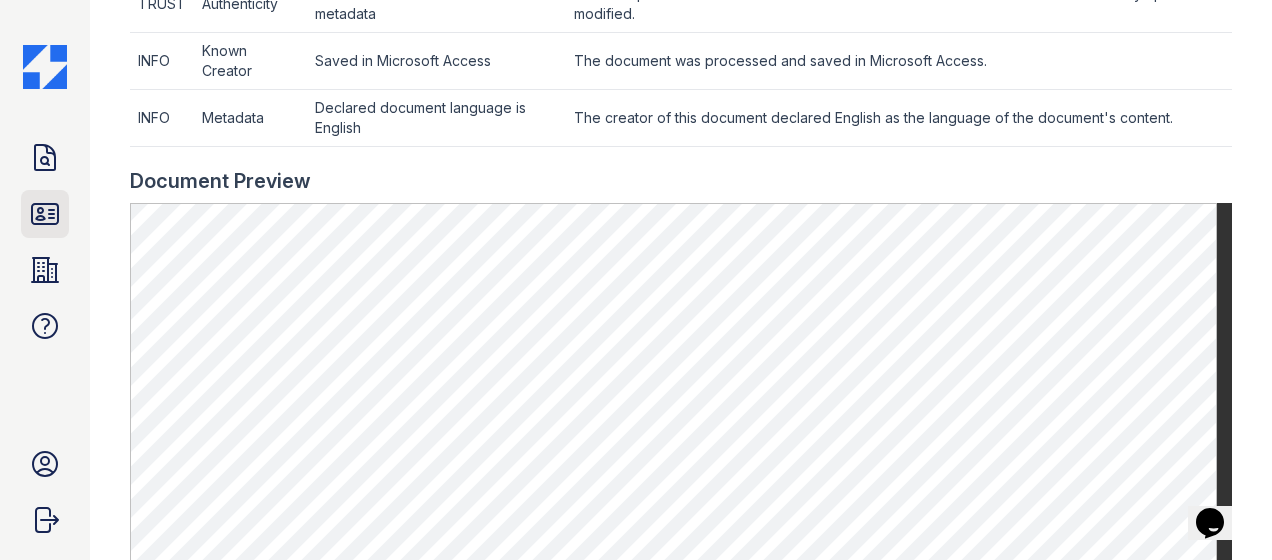 click 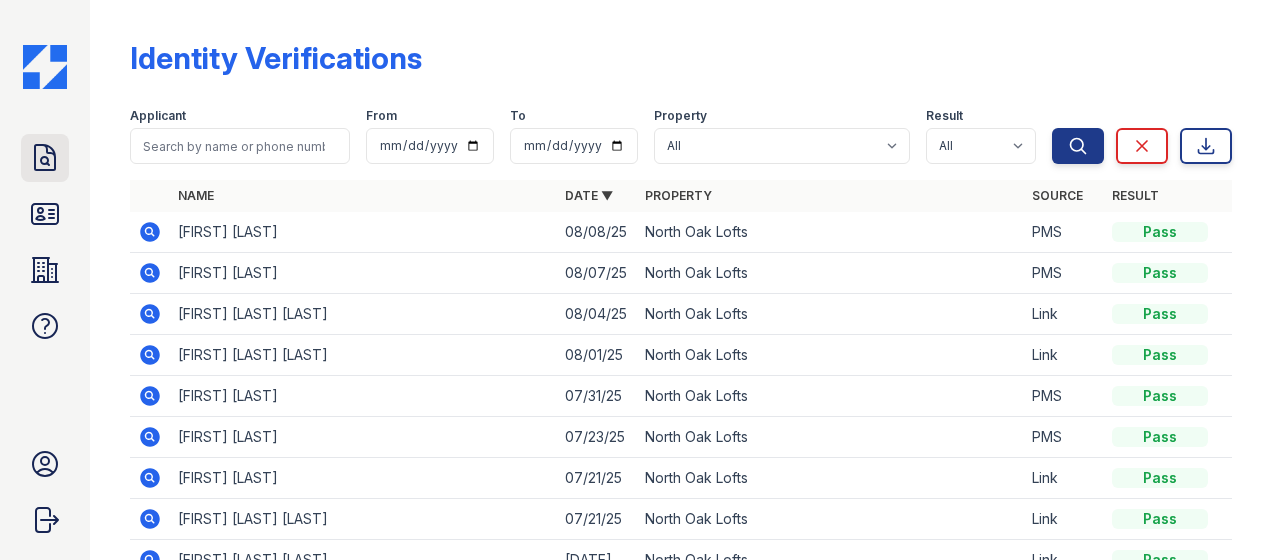 click 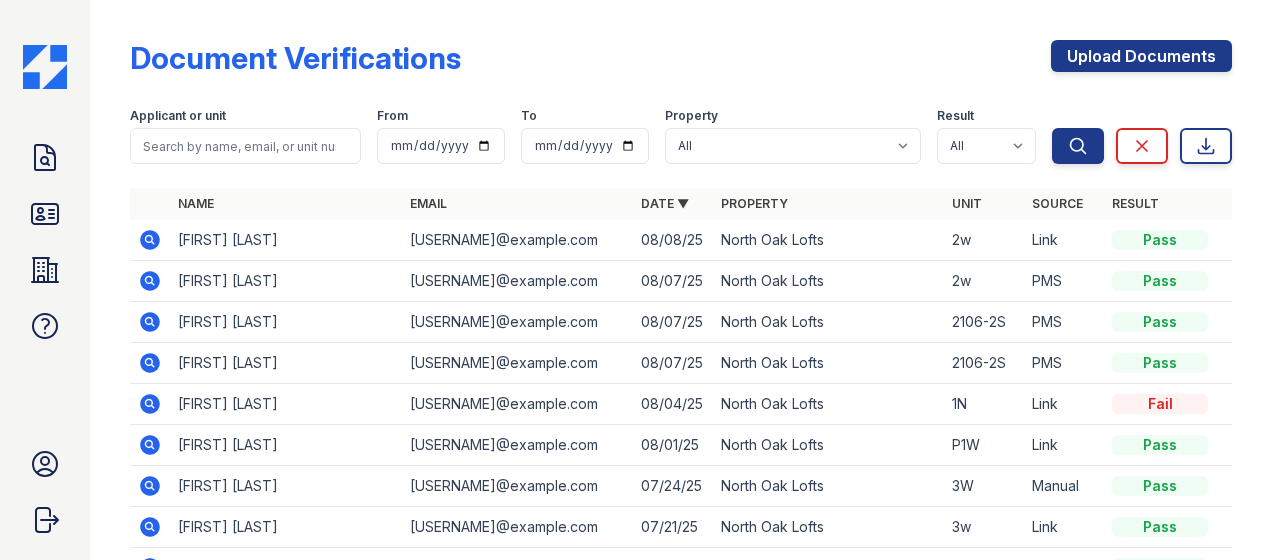 click 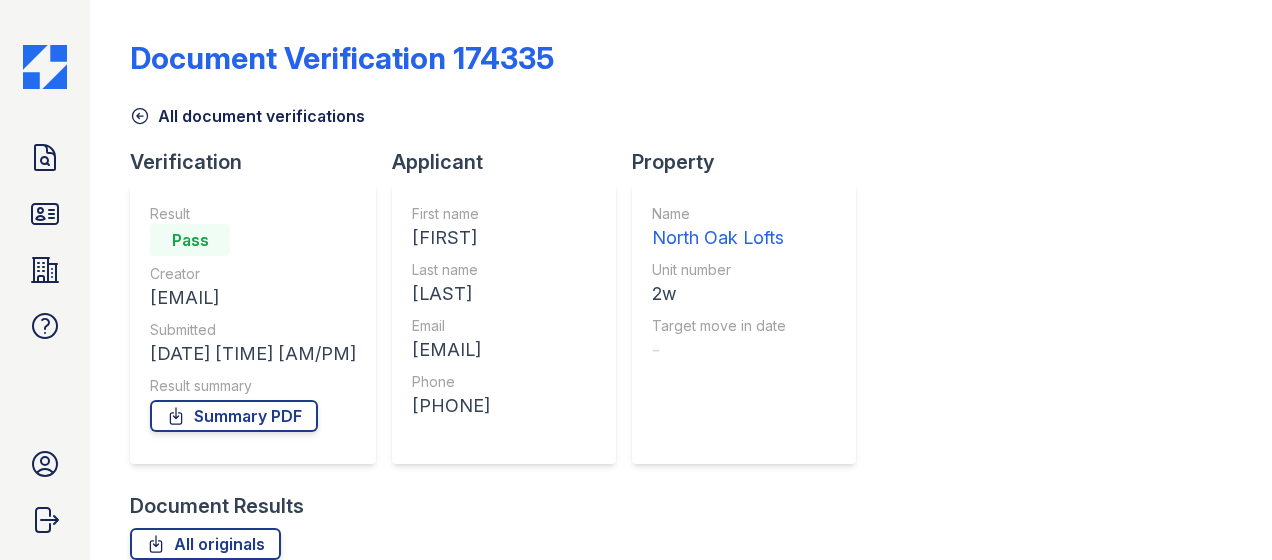scroll, scrollTop: 0, scrollLeft: 0, axis: both 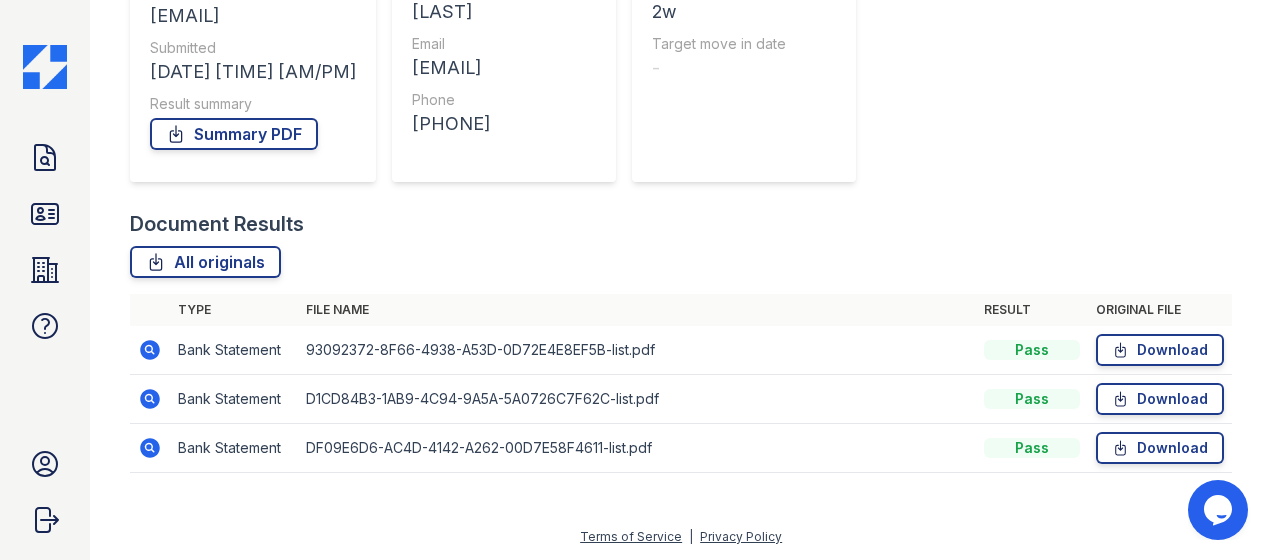 click 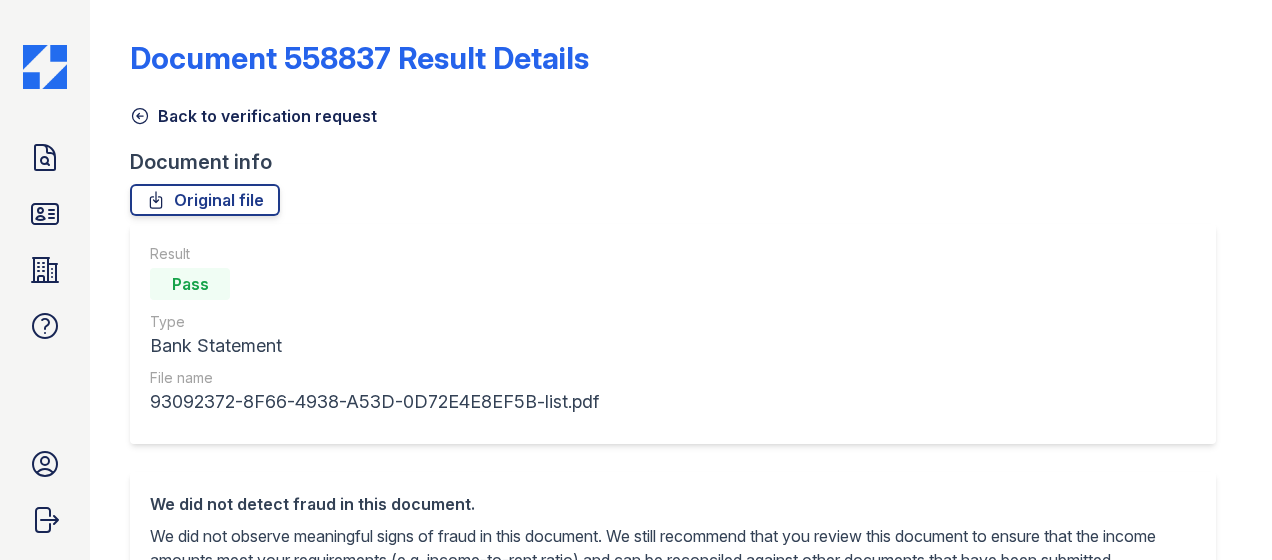 scroll, scrollTop: 0, scrollLeft: 0, axis: both 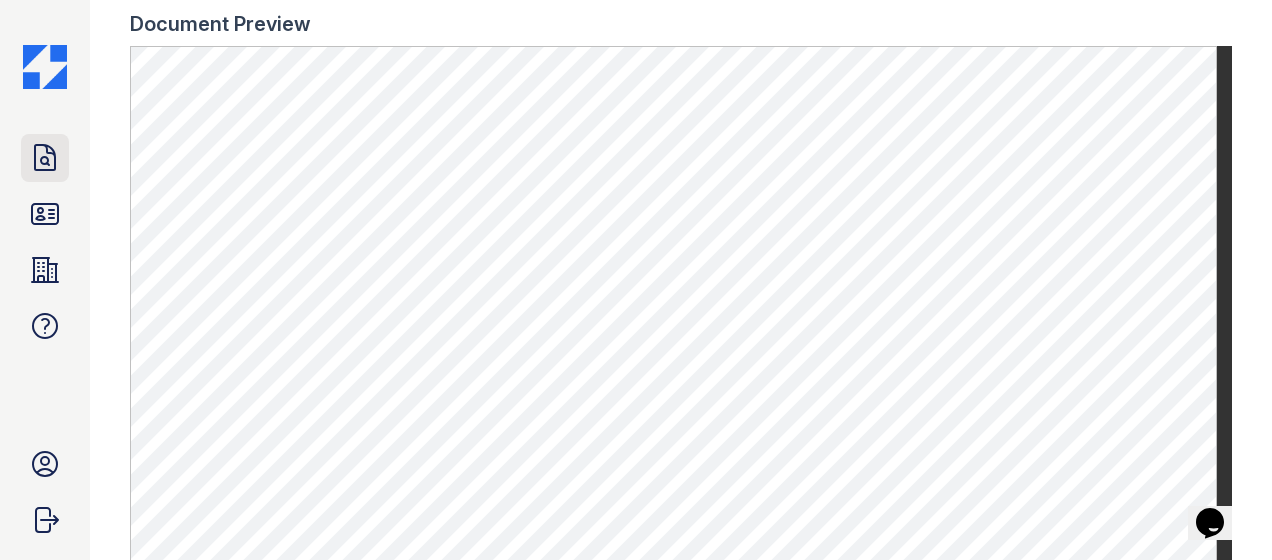 click 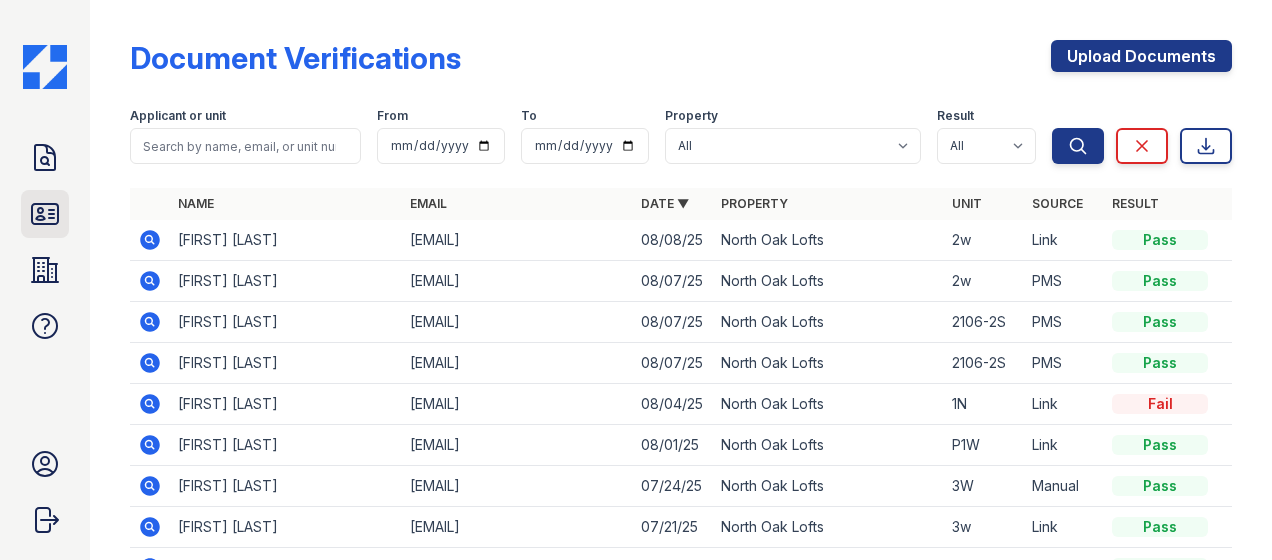 click on "ID Verifications" at bounding box center [45, 214] 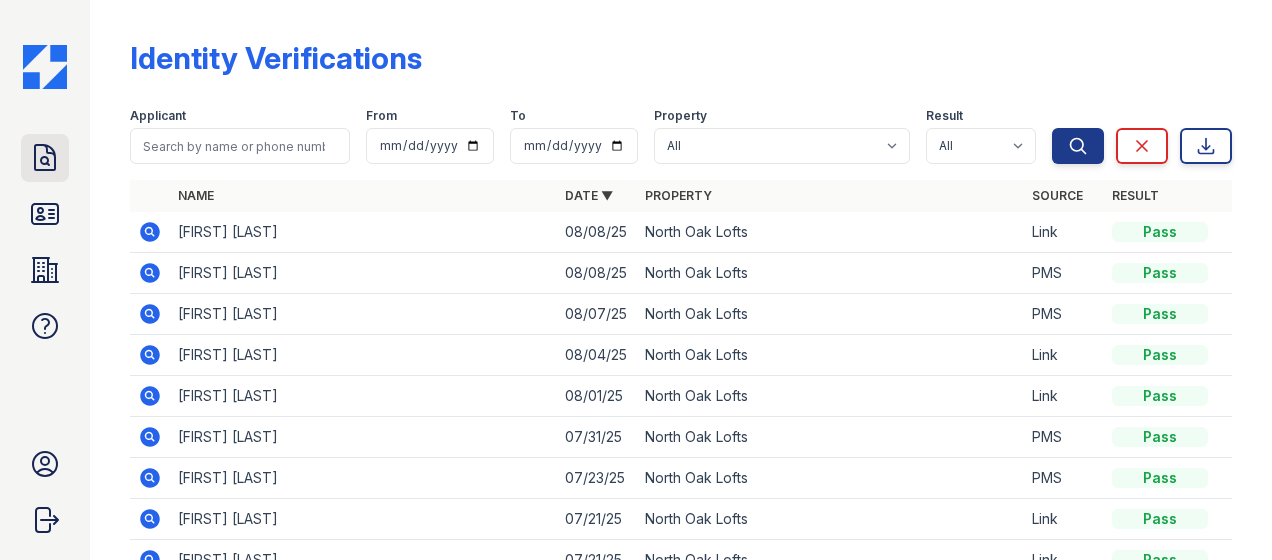 click 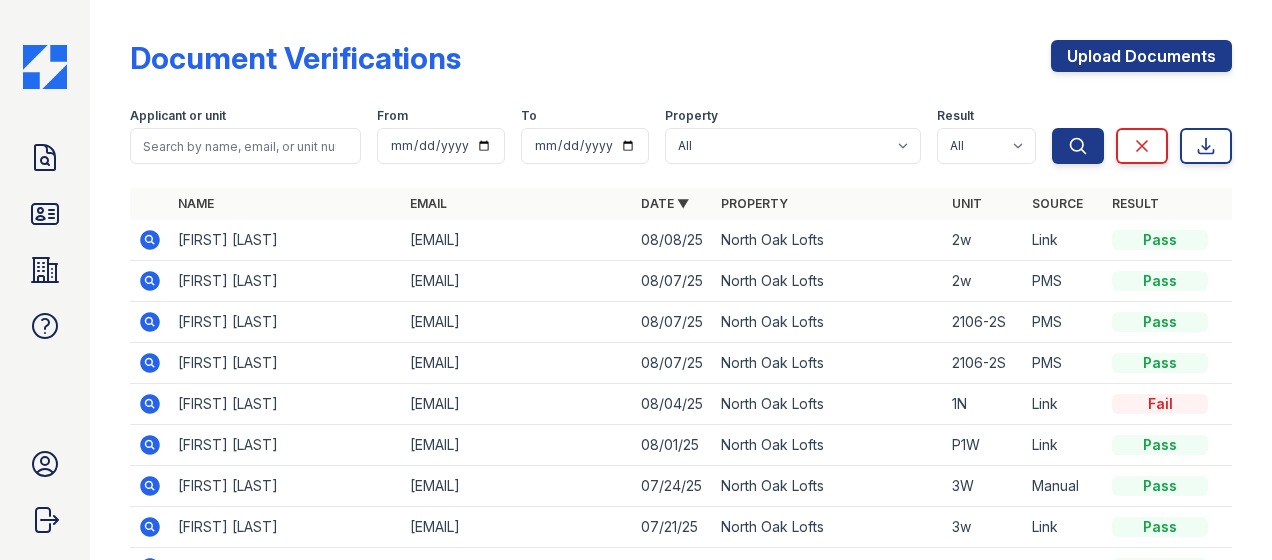 click 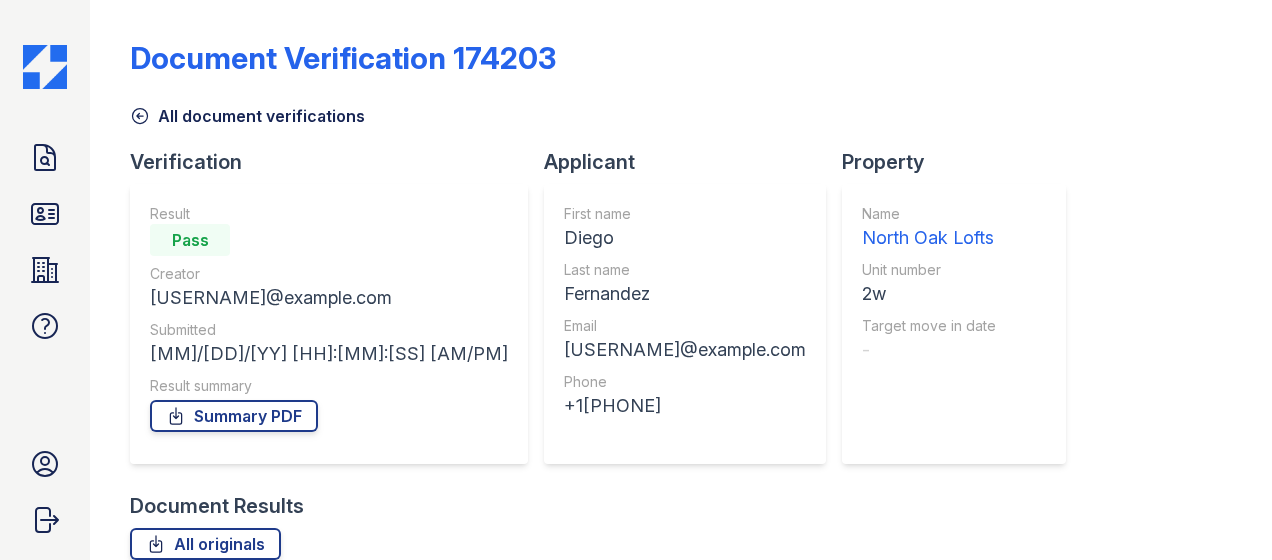 scroll, scrollTop: 0, scrollLeft: 0, axis: both 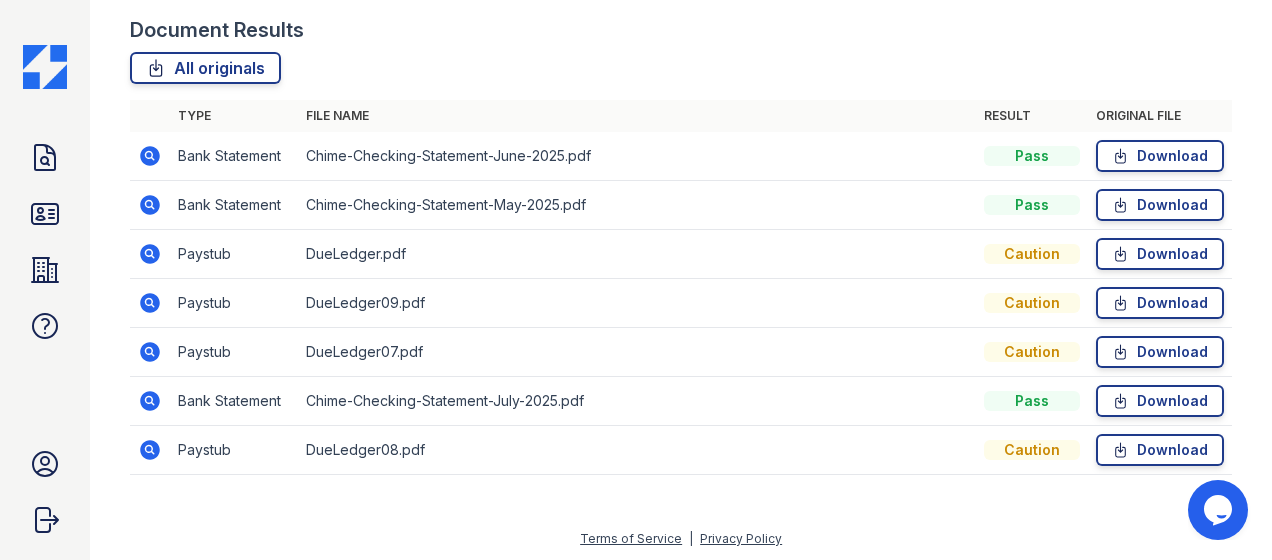 click 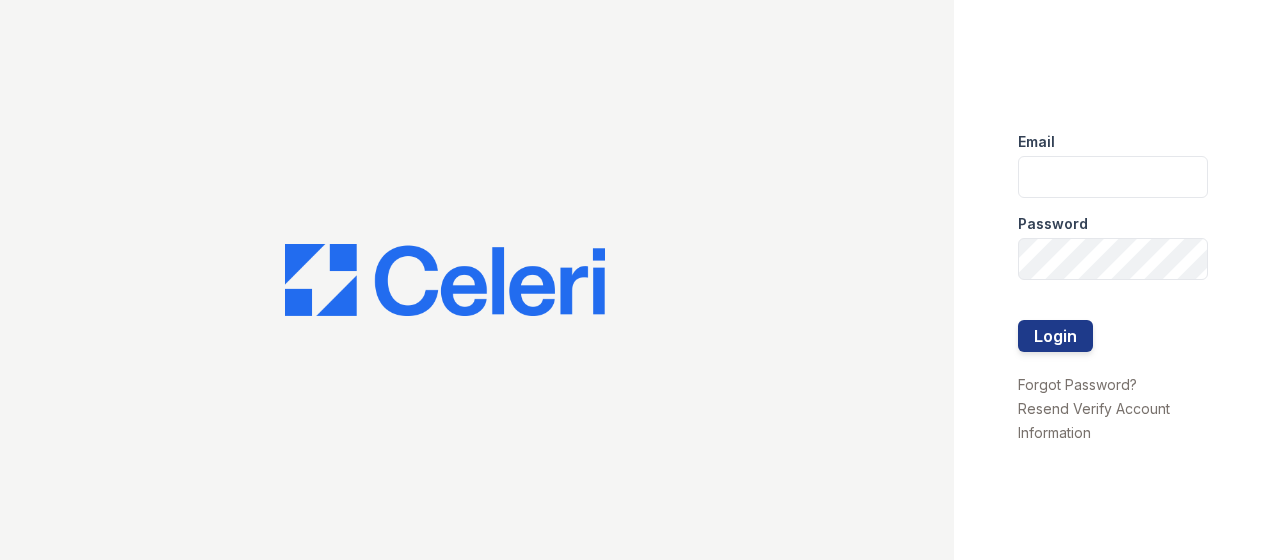 scroll, scrollTop: 0, scrollLeft: 0, axis: both 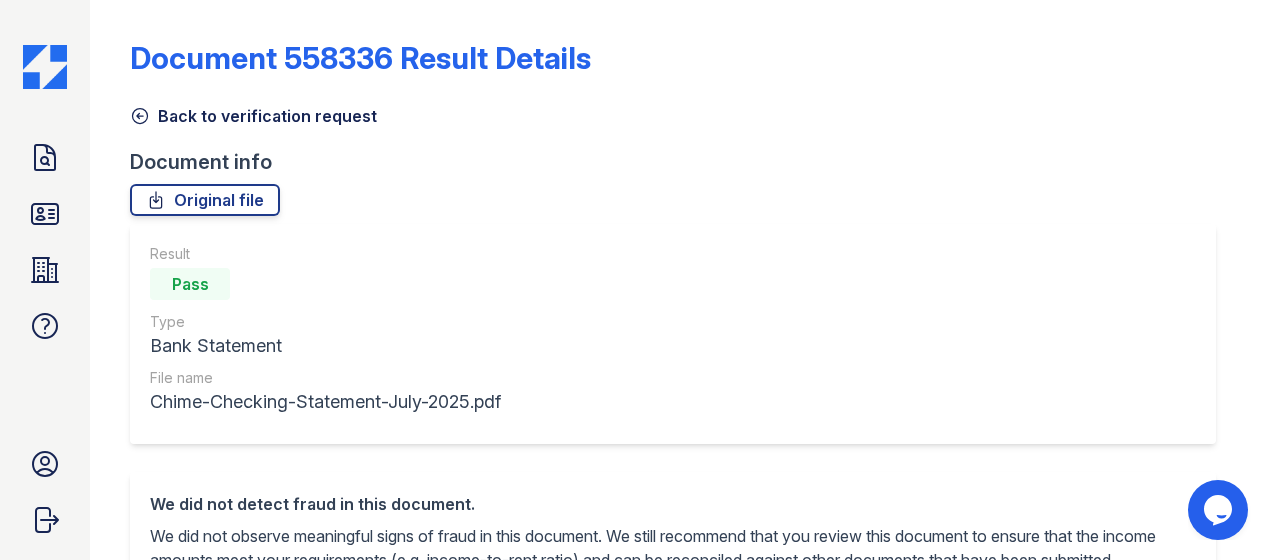 click 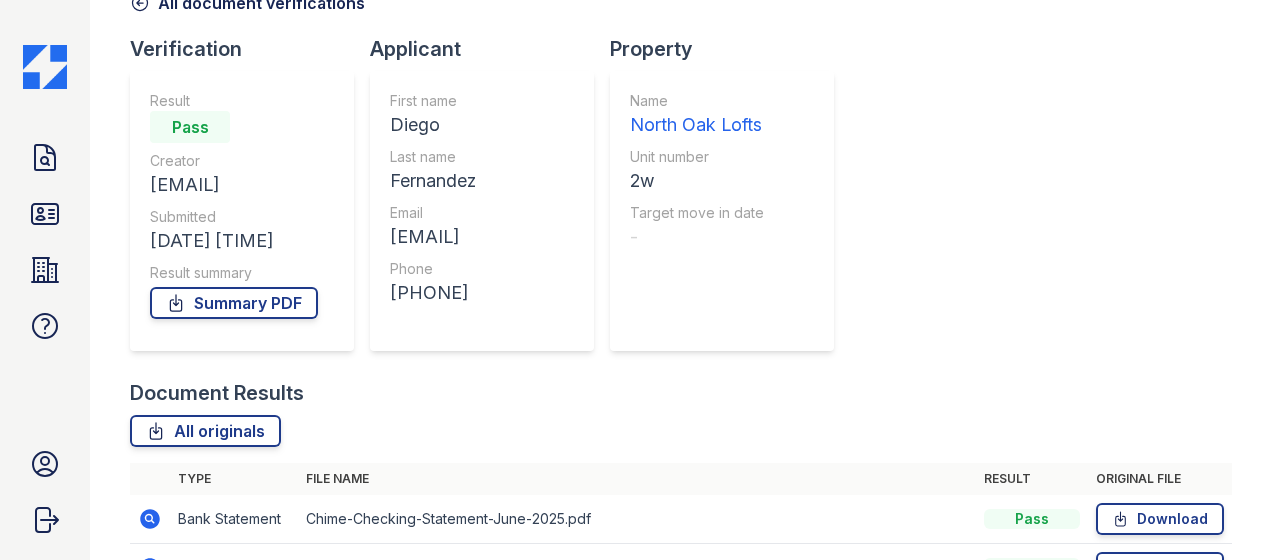 scroll, scrollTop: 400, scrollLeft: 0, axis: vertical 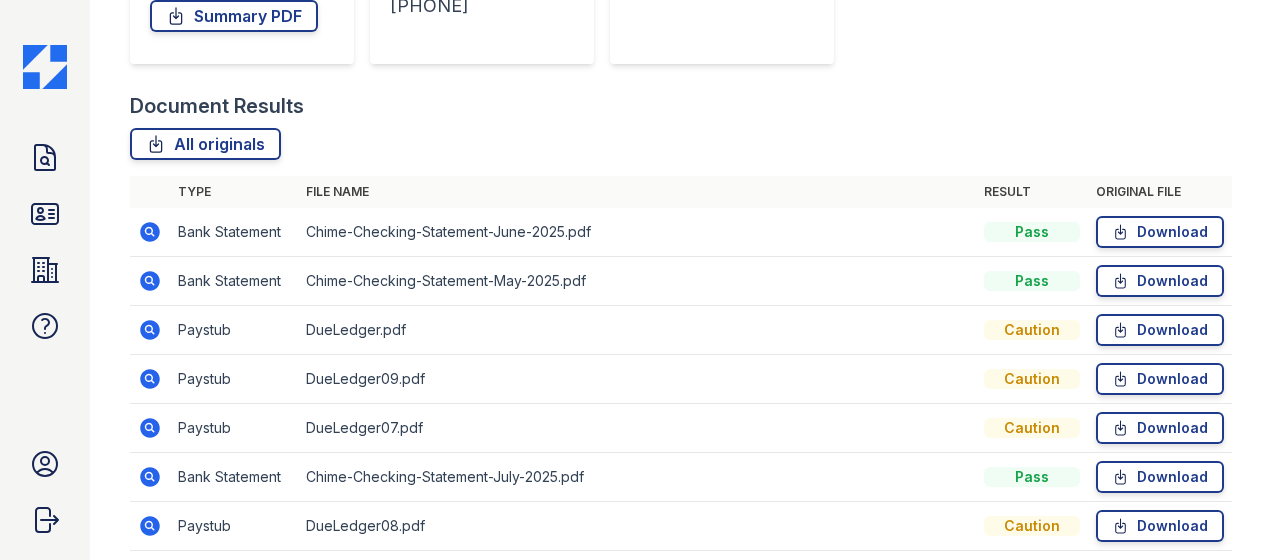 click 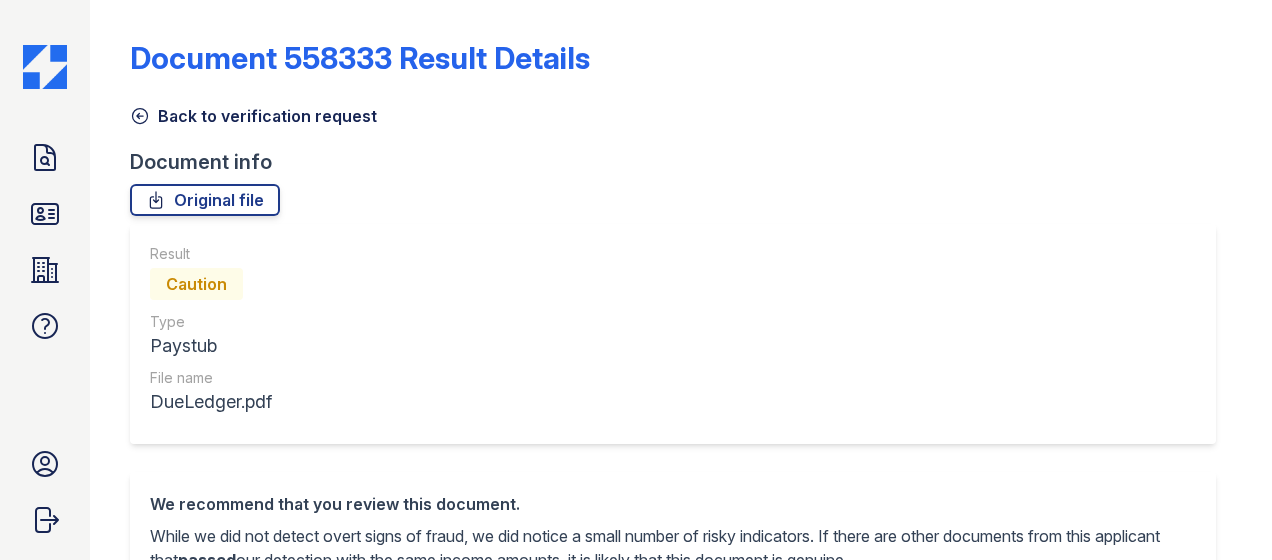 scroll, scrollTop: 0, scrollLeft: 0, axis: both 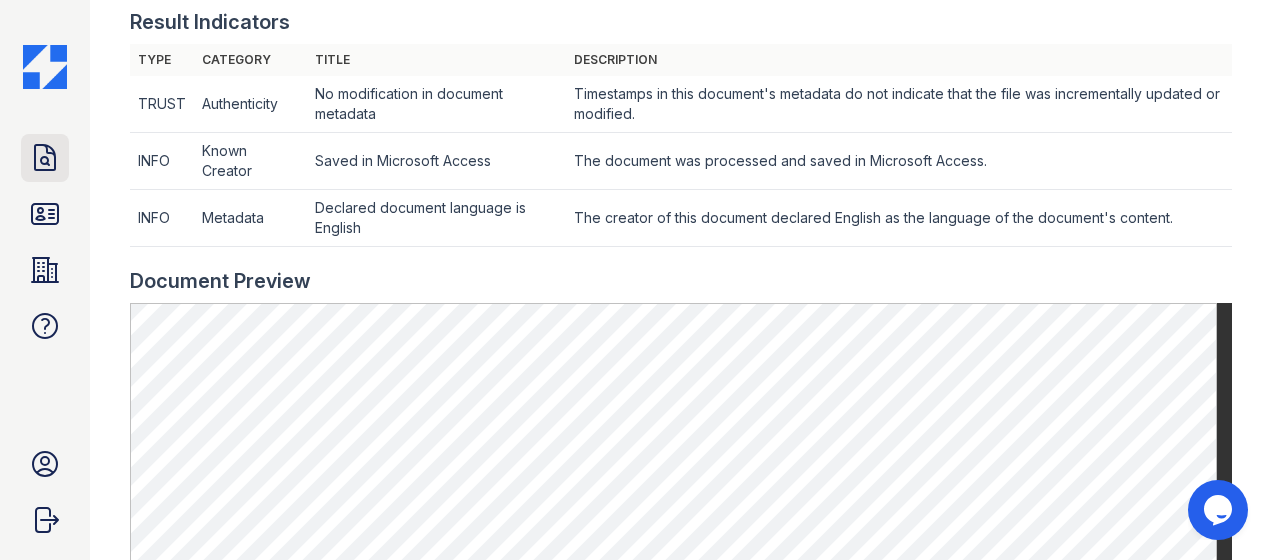 click 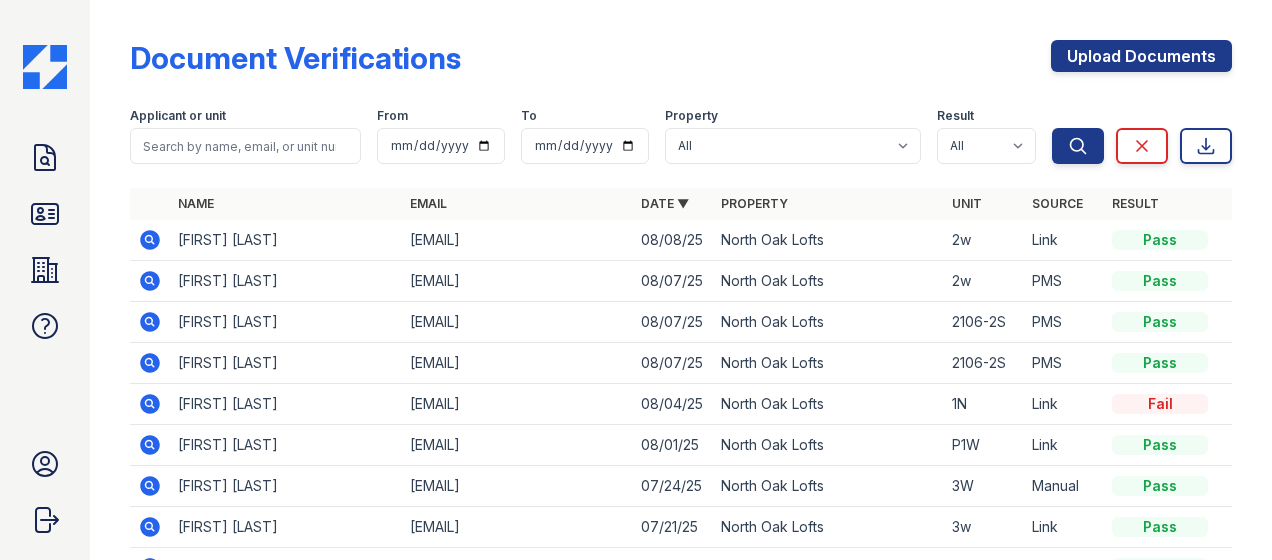 click 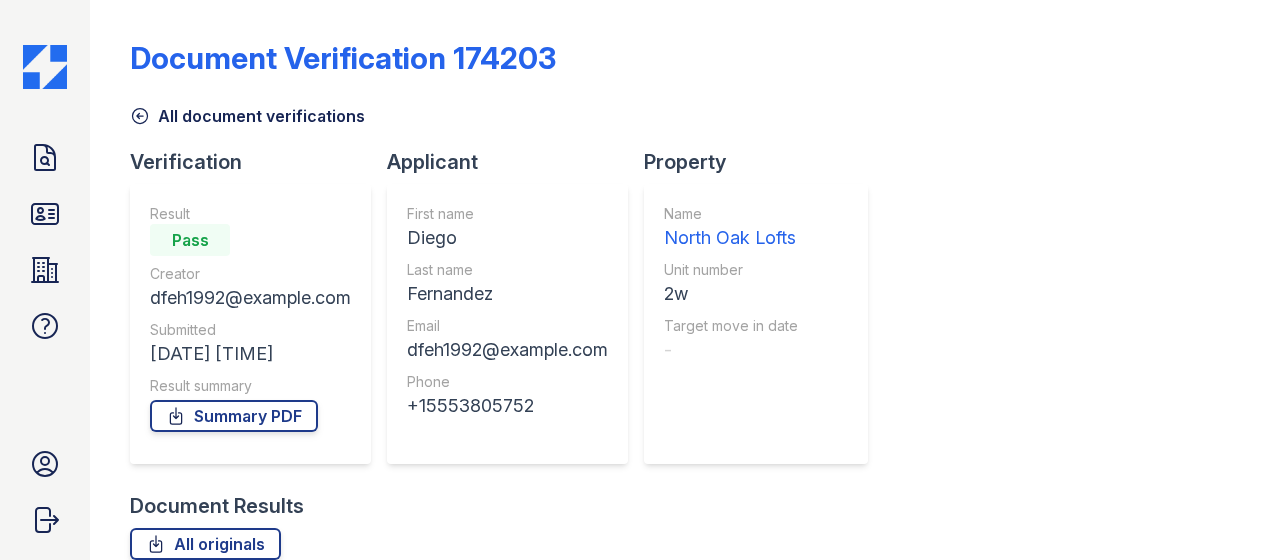 scroll, scrollTop: 0, scrollLeft: 0, axis: both 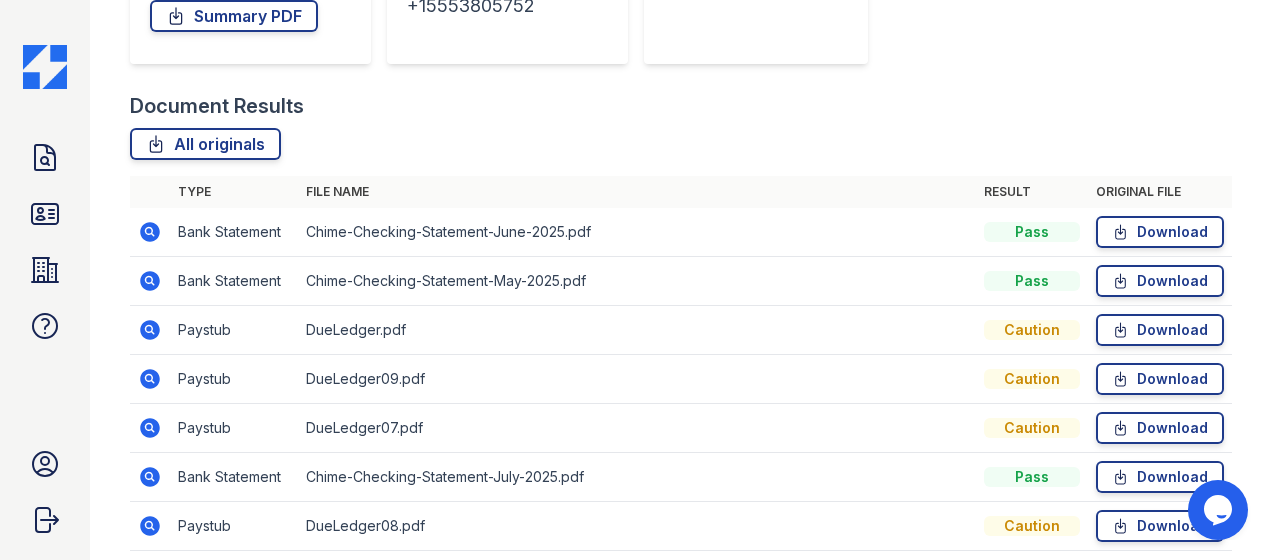 click 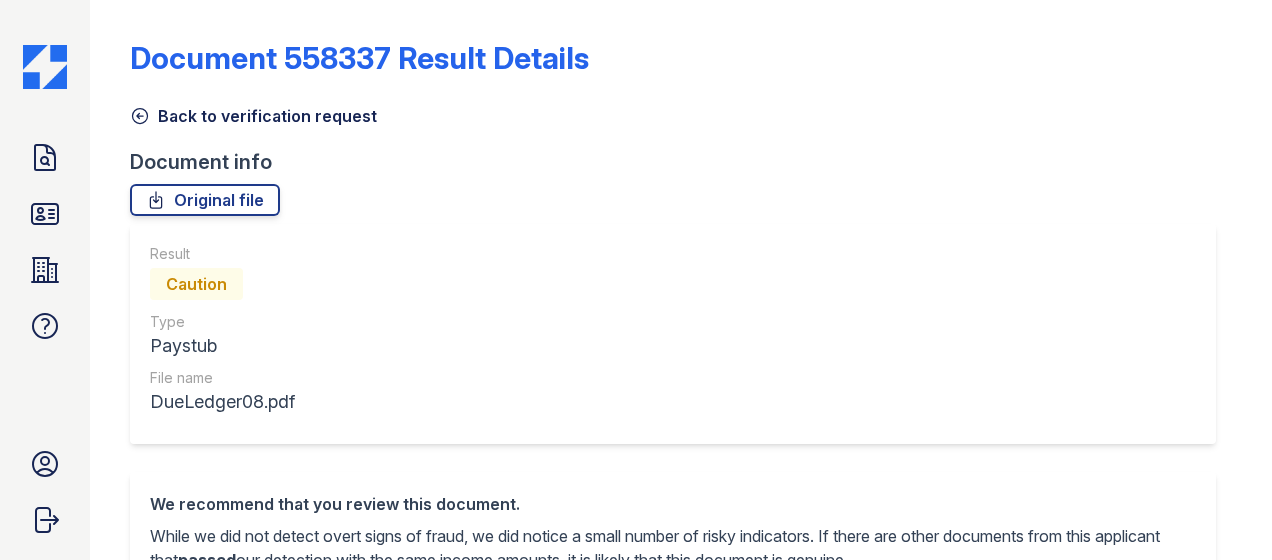scroll, scrollTop: 0, scrollLeft: 0, axis: both 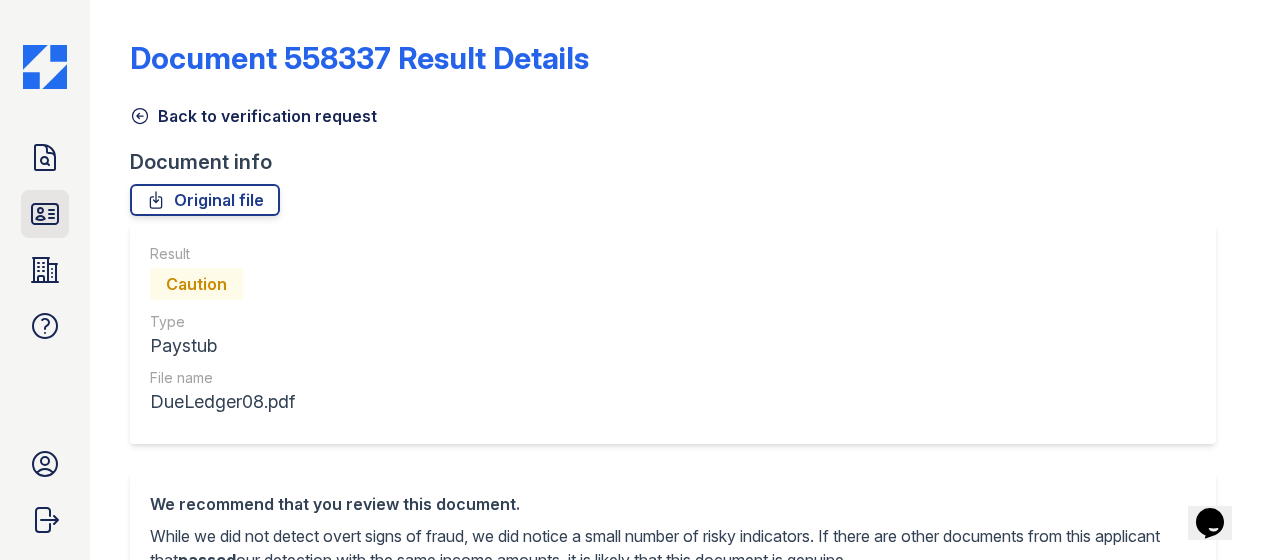 click 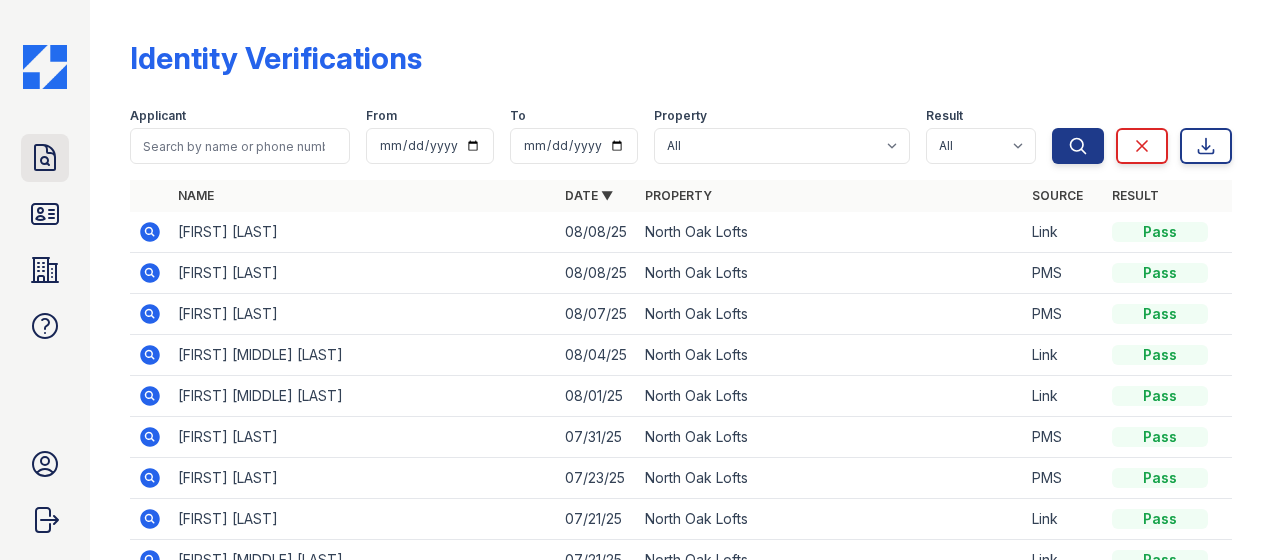 click 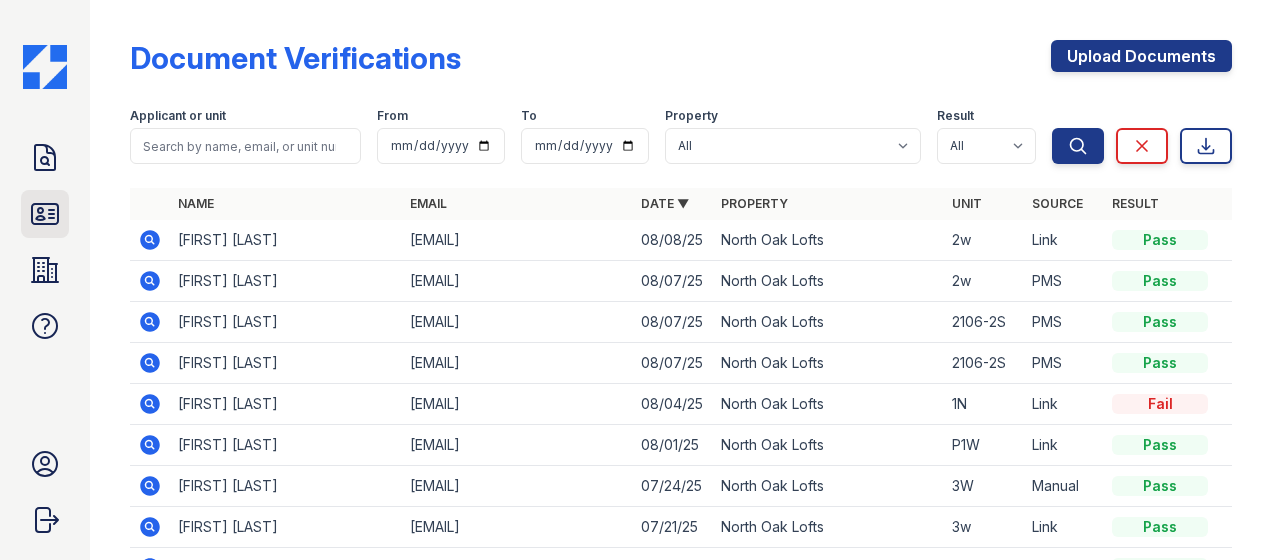 click on "ID Verifications" at bounding box center (45, 214) 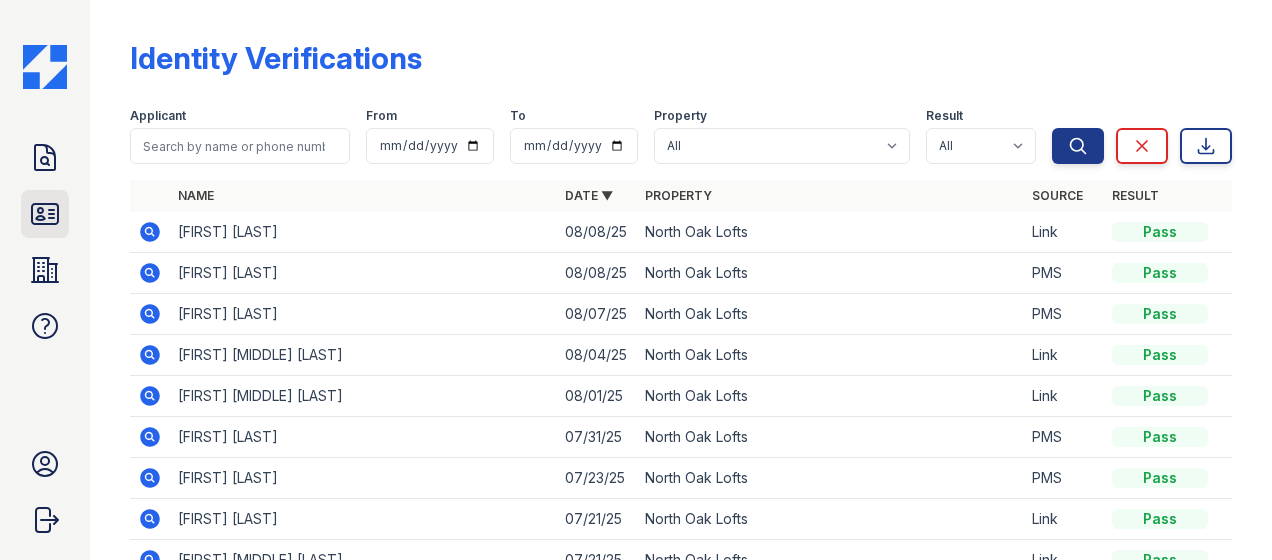 click 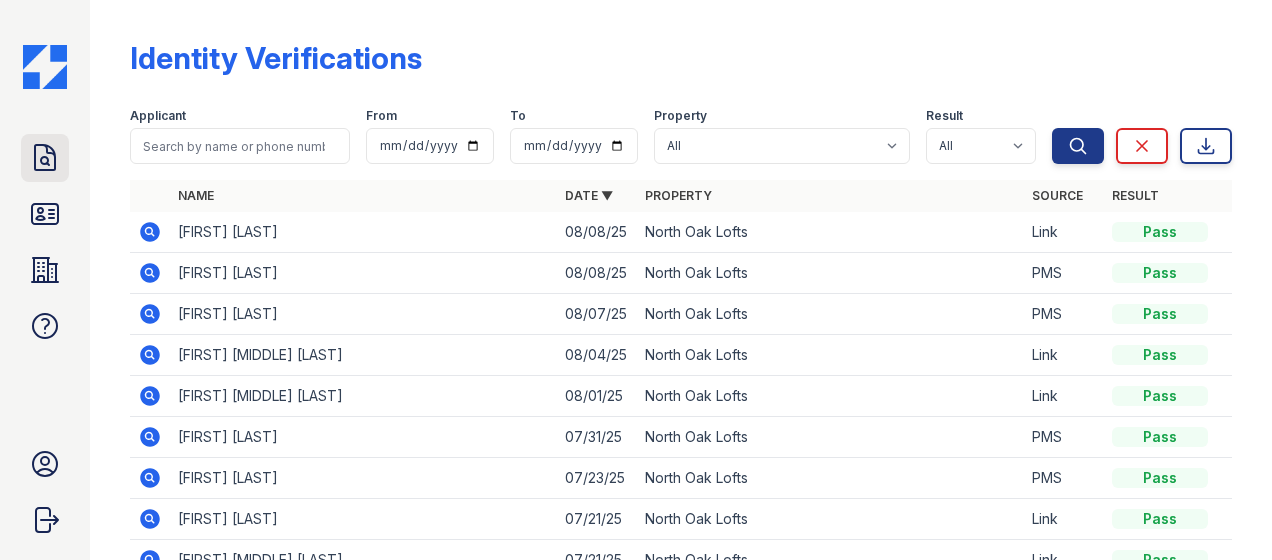 click 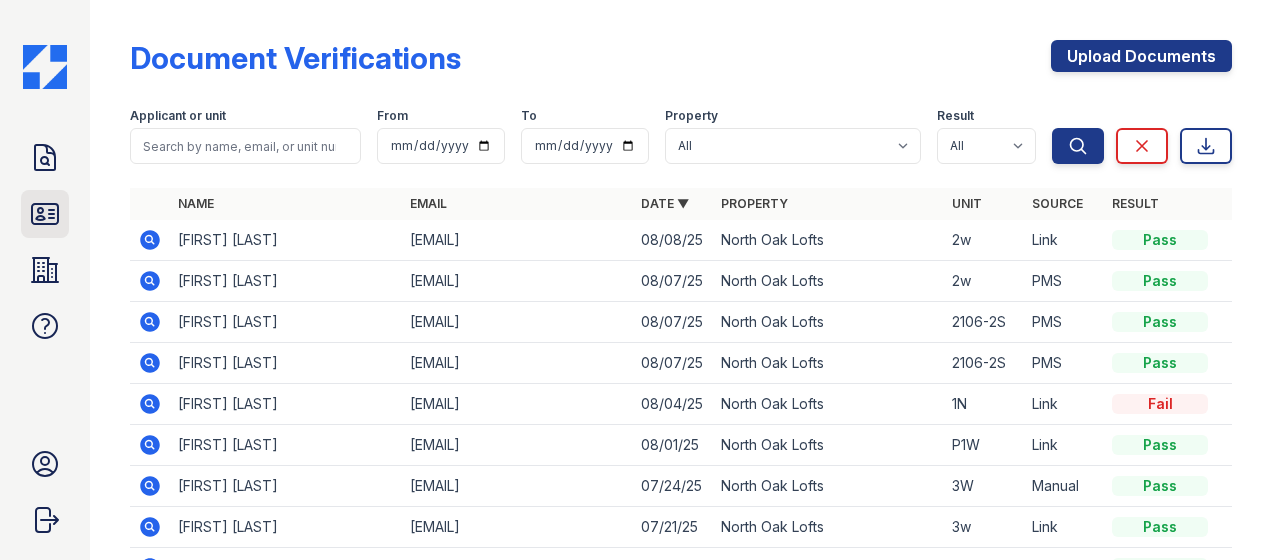 click 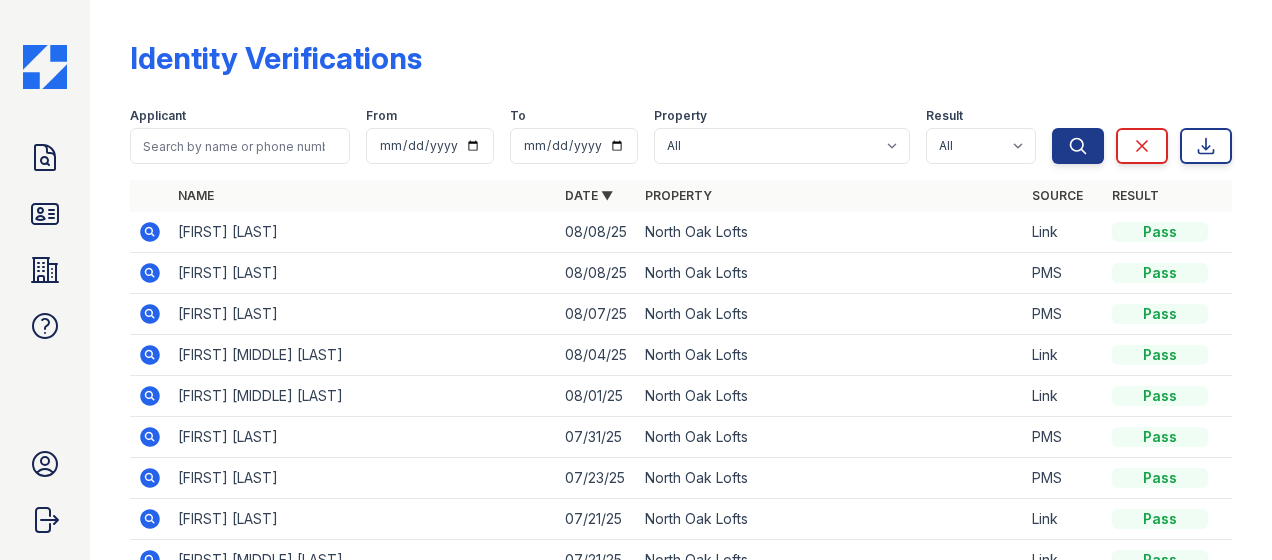 click 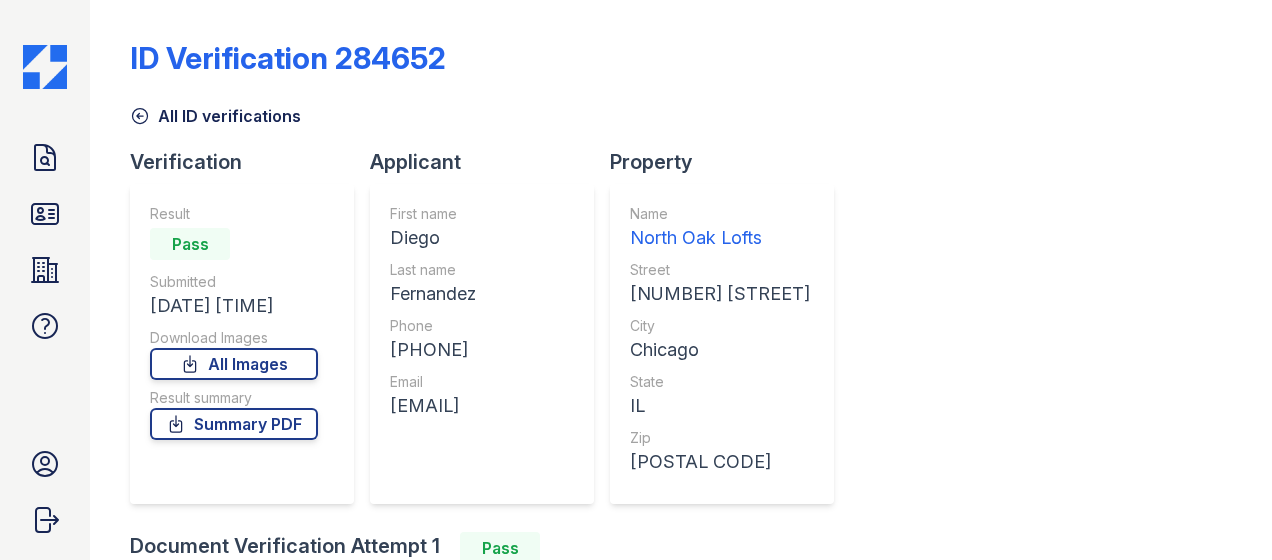 scroll, scrollTop: 0, scrollLeft: 0, axis: both 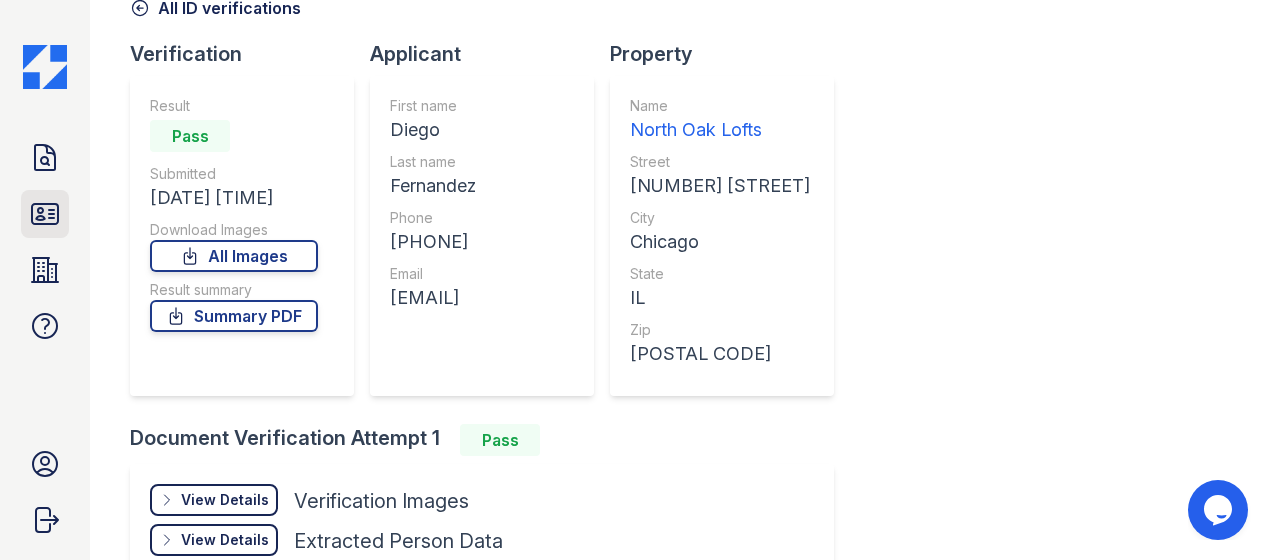click 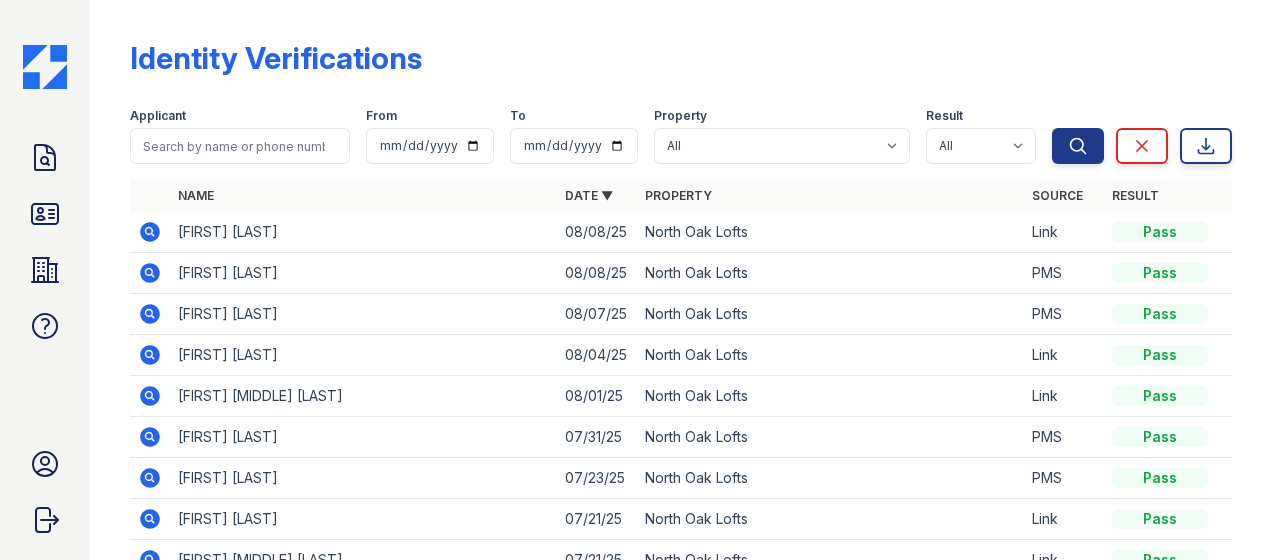click 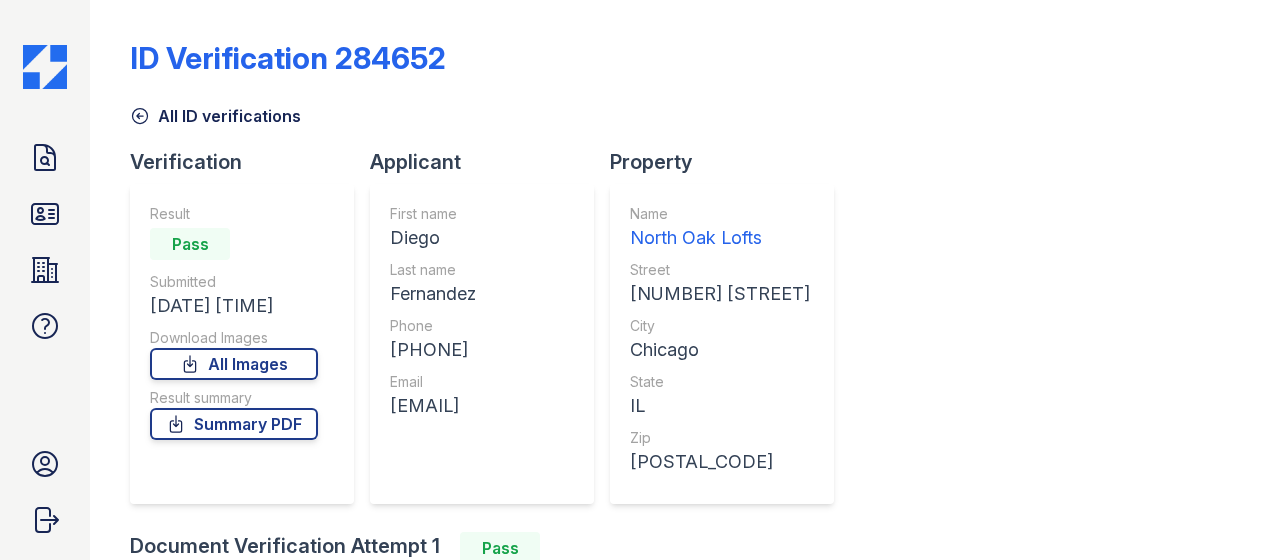 scroll, scrollTop: 0, scrollLeft: 0, axis: both 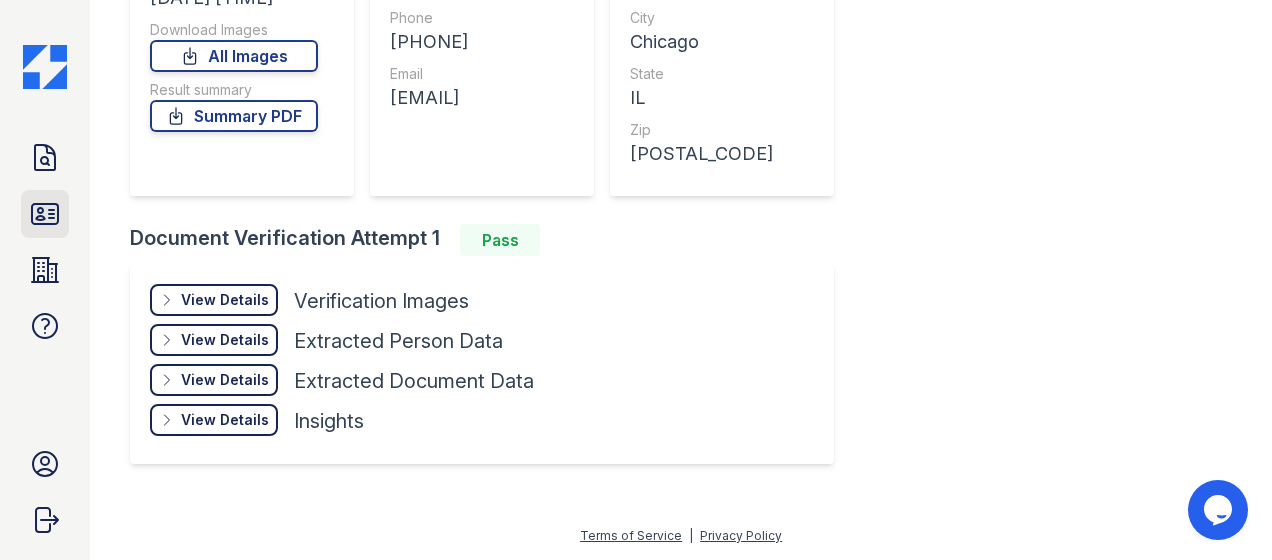click 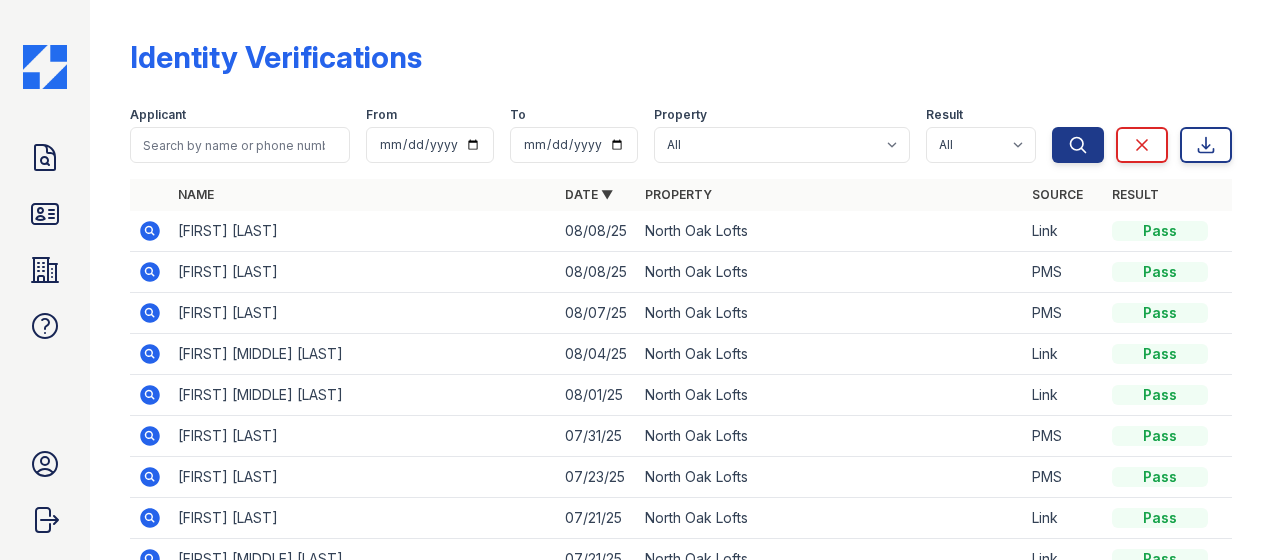 scroll, scrollTop: 0, scrollLeft: 0, axis: both 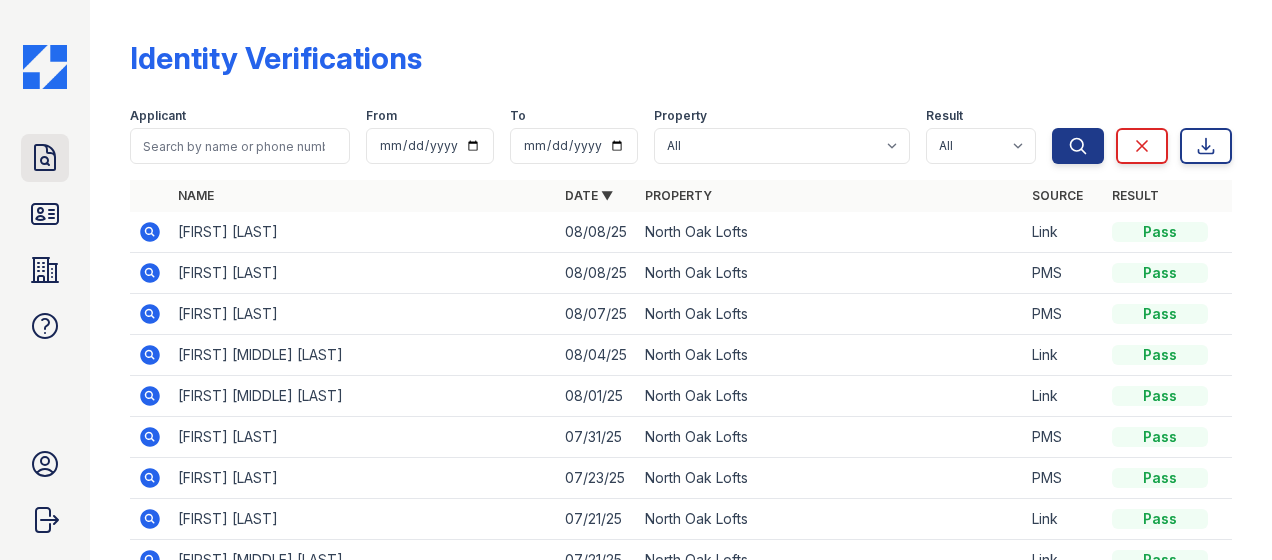 click 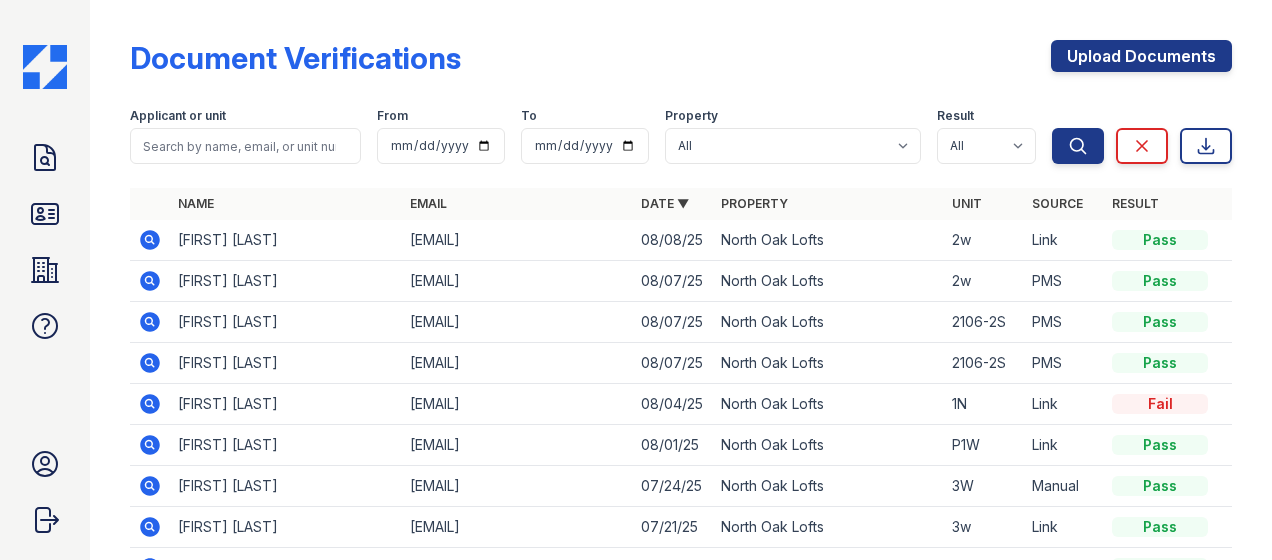 click 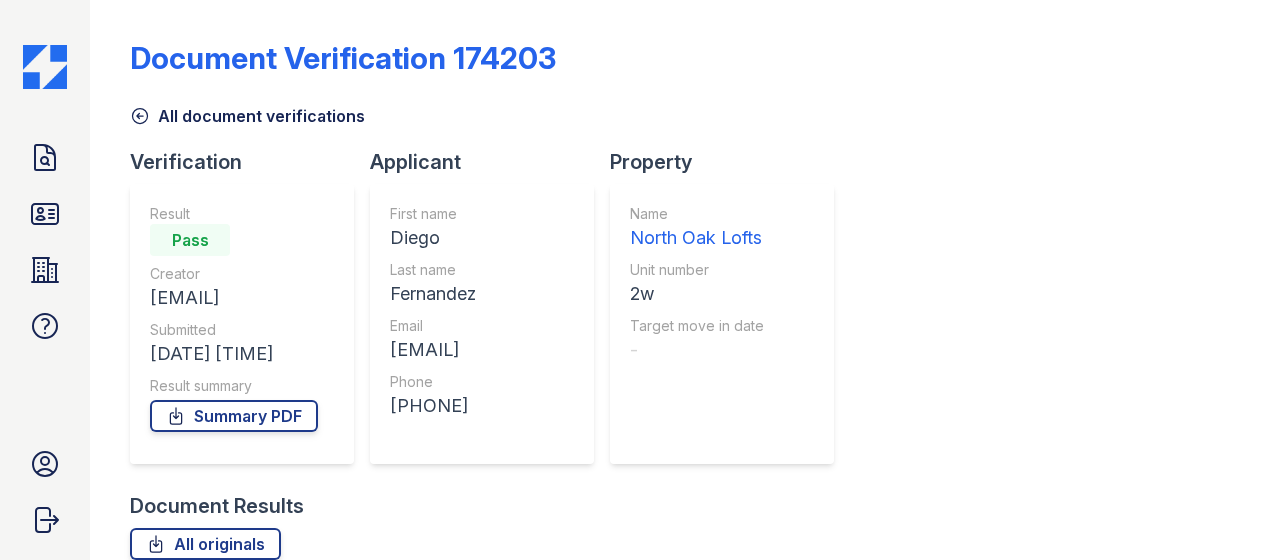 scroll, scrollTop: 0, scrollLeft: 0, axis: both 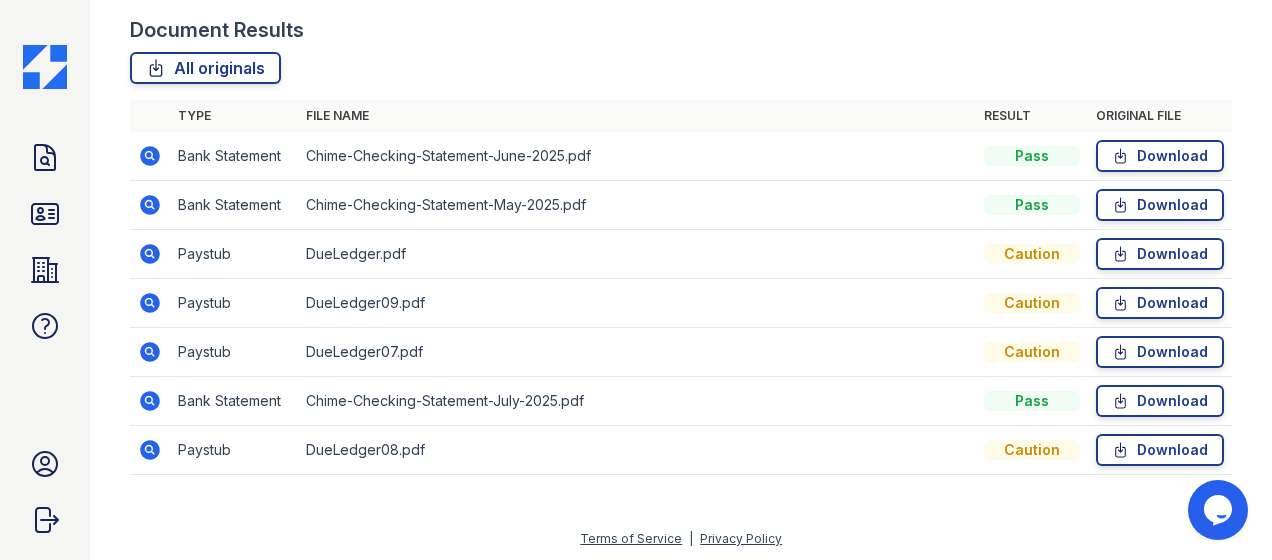 click 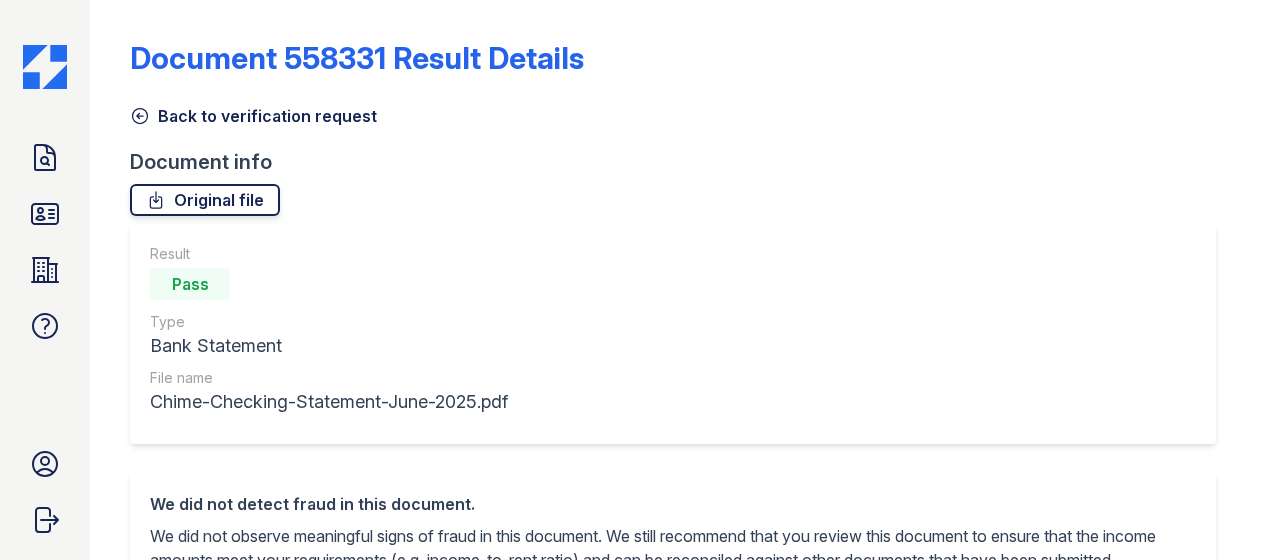 scroll, scrollTop: 0, scrollLeft: 0, axis: both 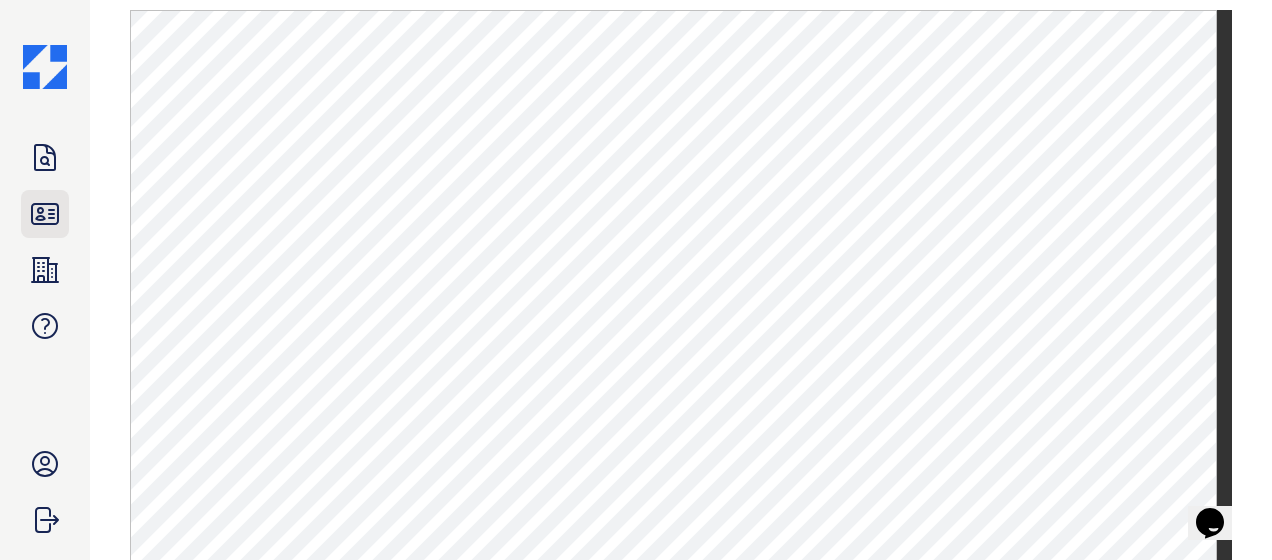 click 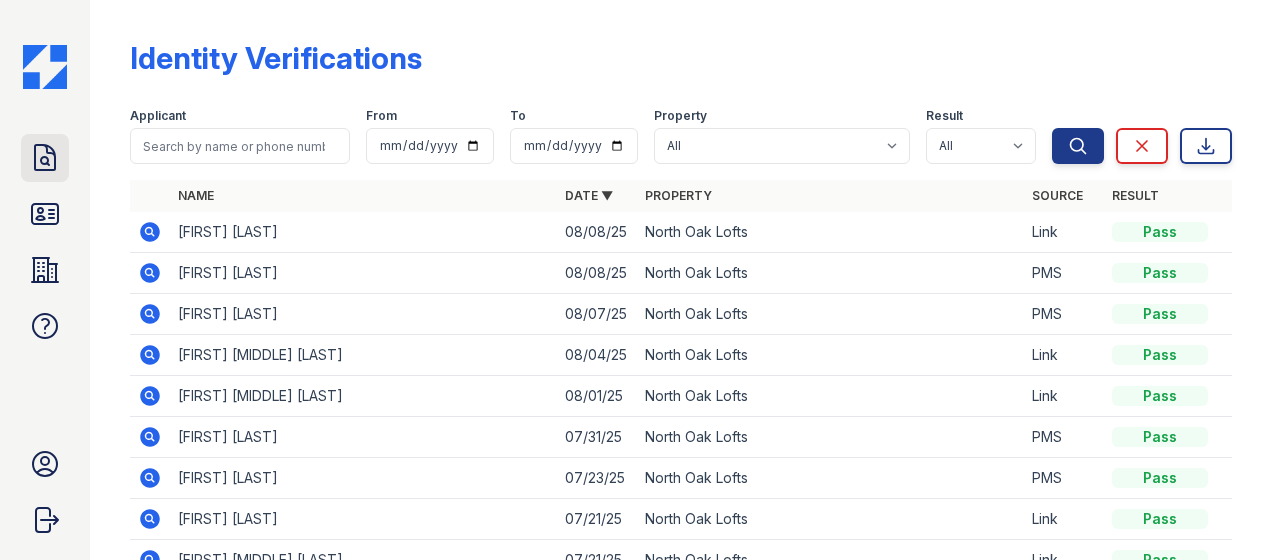 click 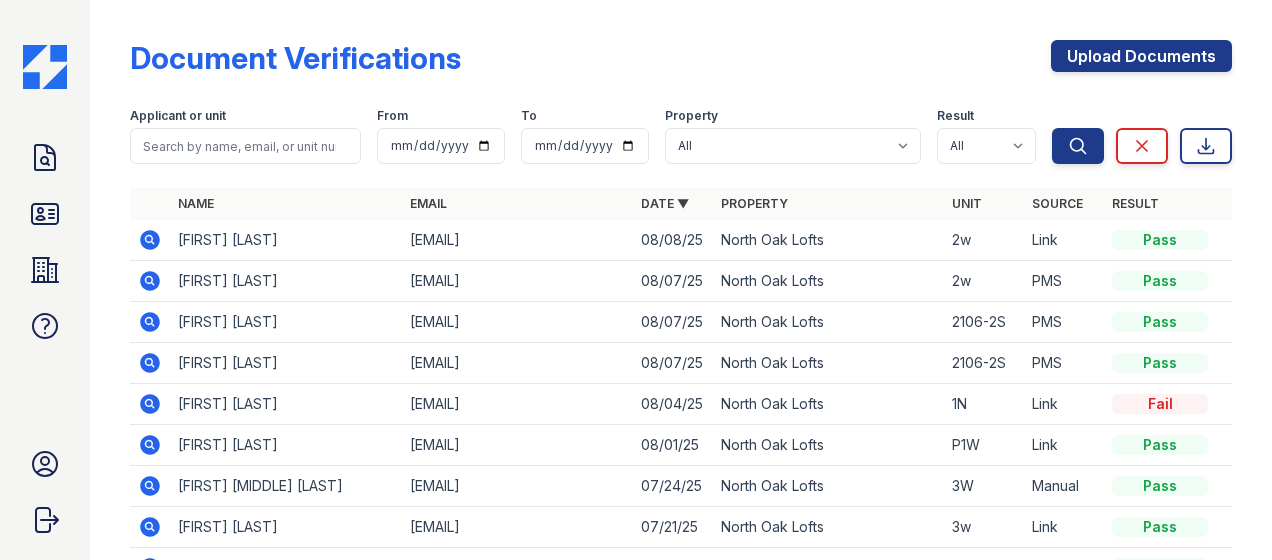 click 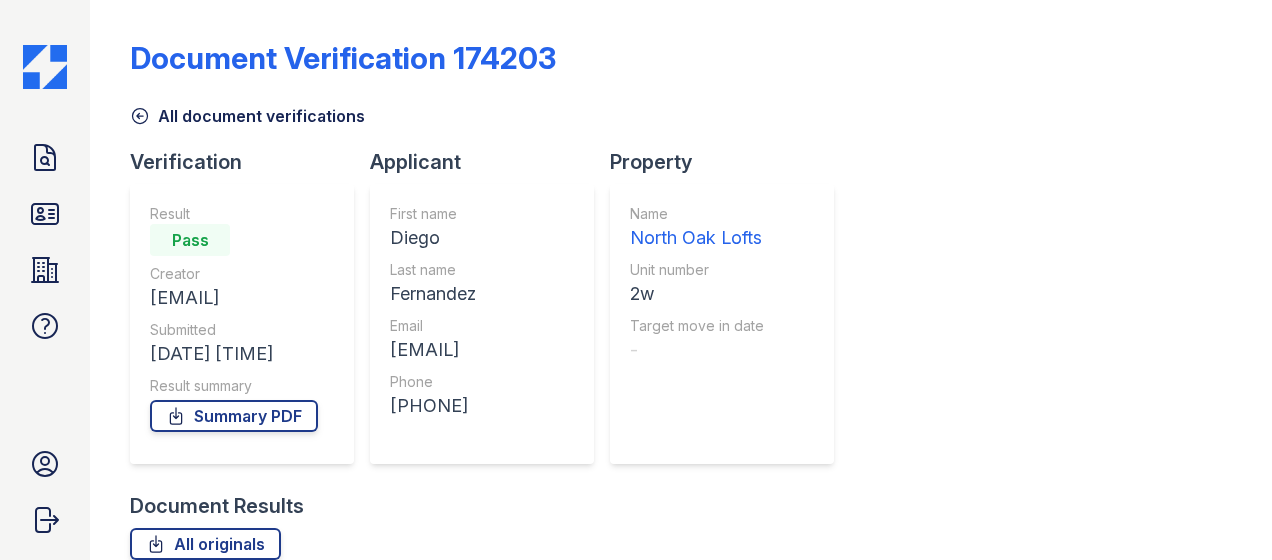 scroll, scrollTop: 0, scrollLeft: 0, axis: both 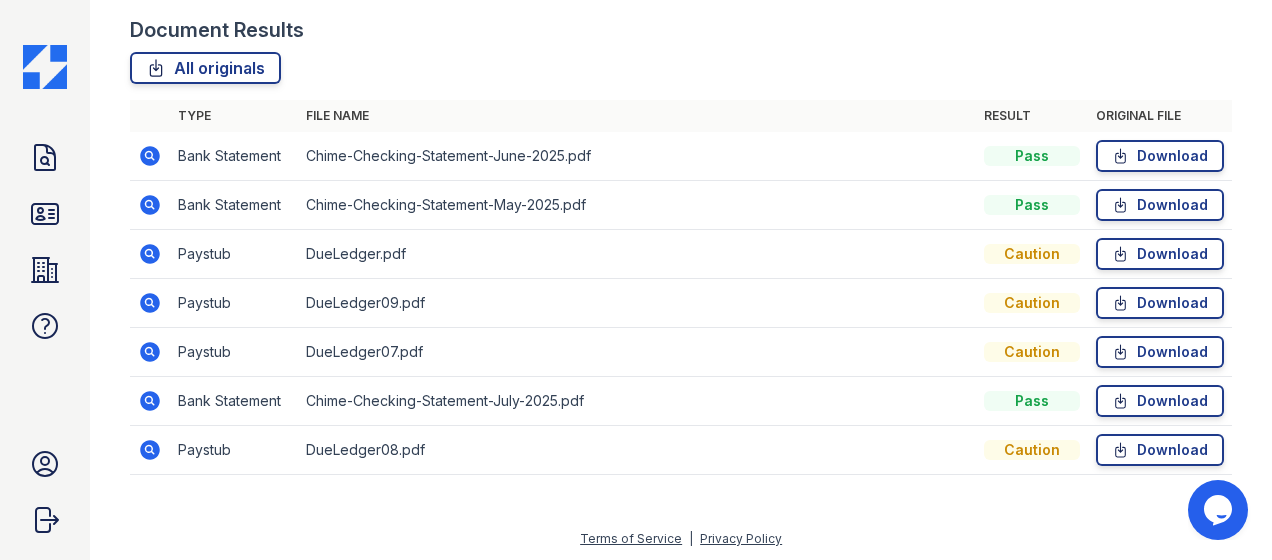 click 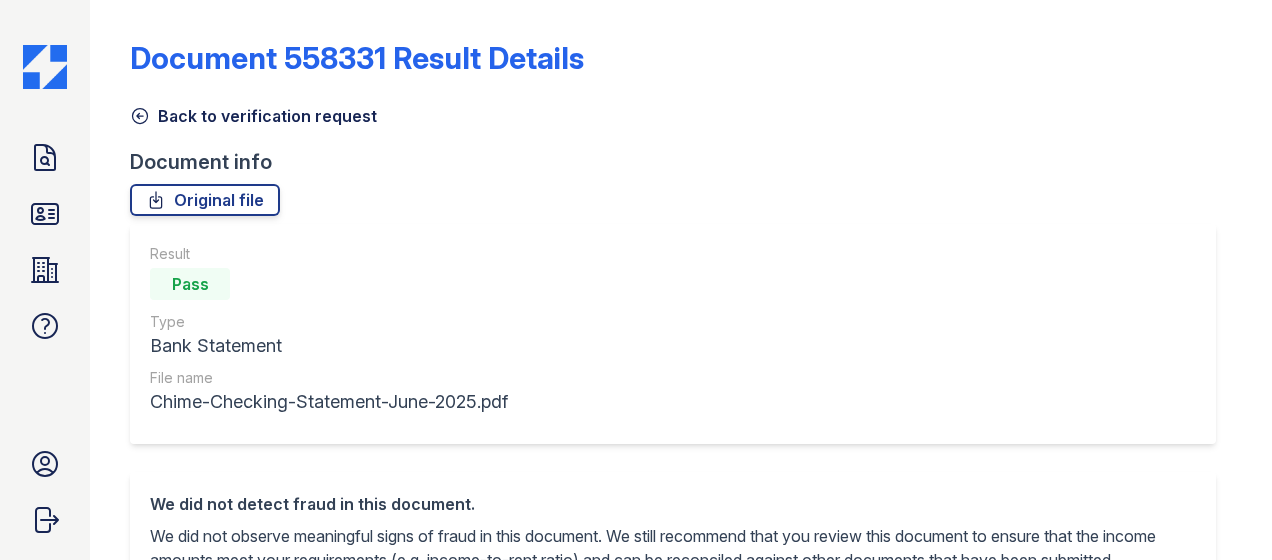 scroll, scrollTop: 0, scrollLeft: 0, axis: both 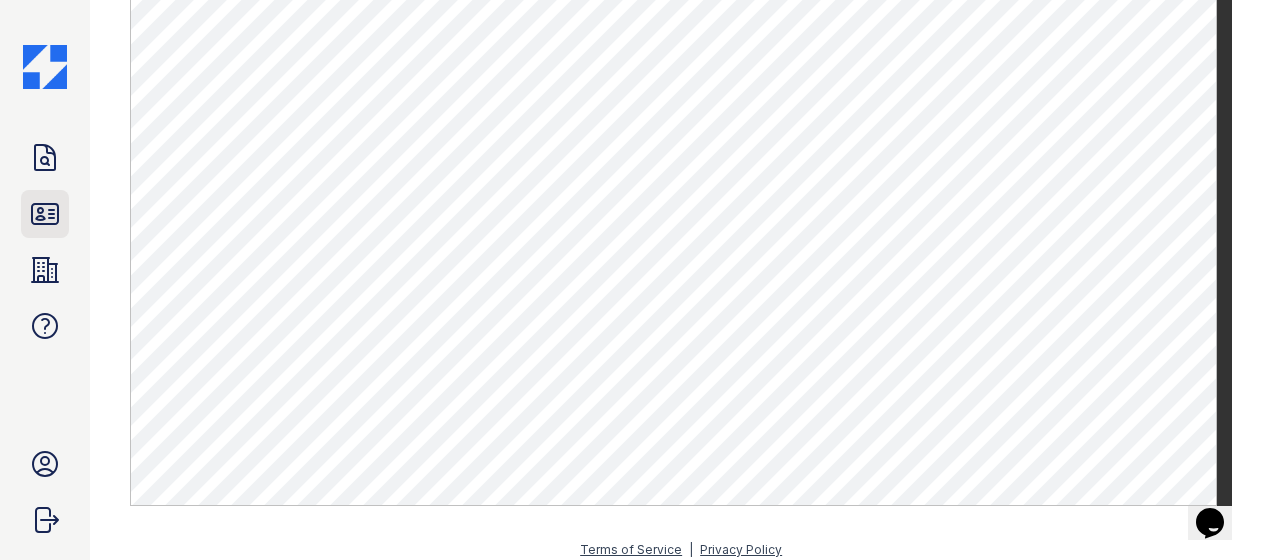 click 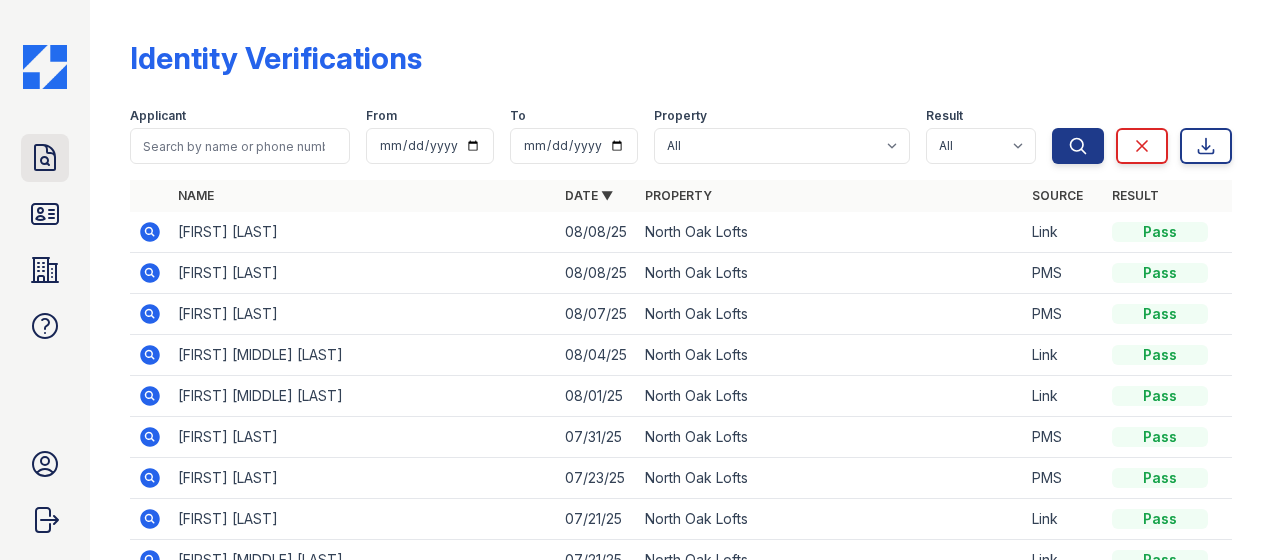 click on "Doc Verifications" at bounding box center [45, 158] 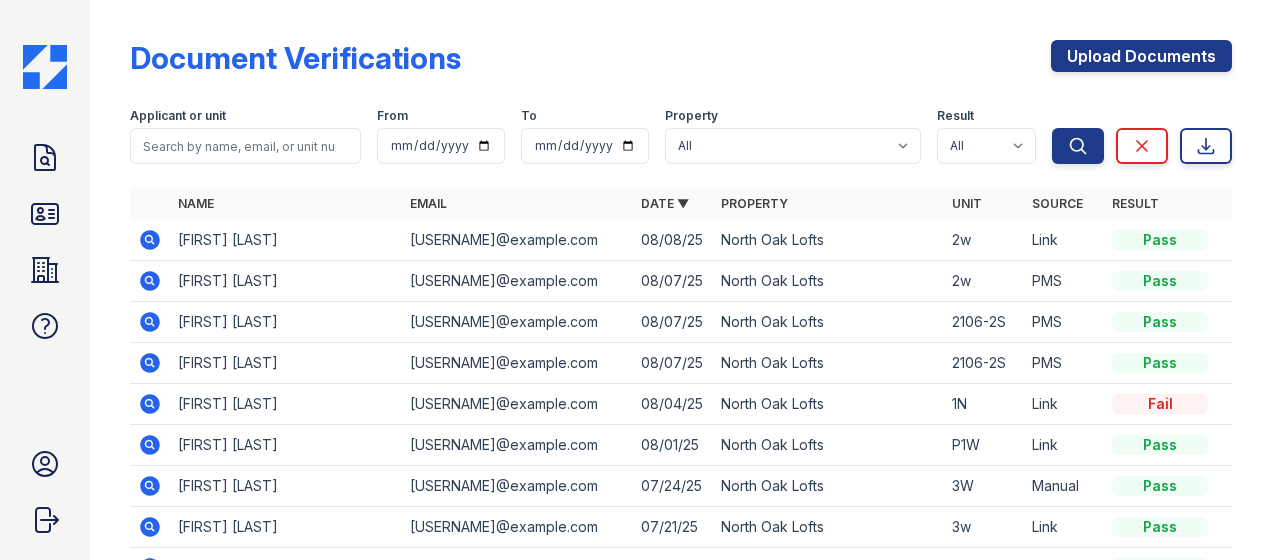 click 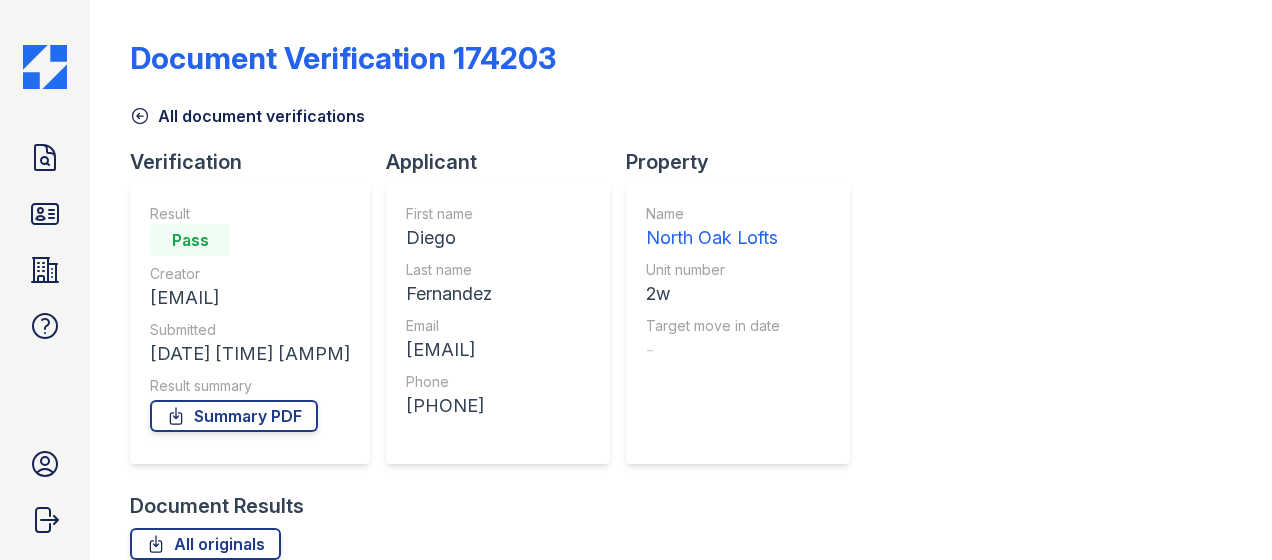 scroll, scrollTop: 0, scrollLeft: 0, axis: both 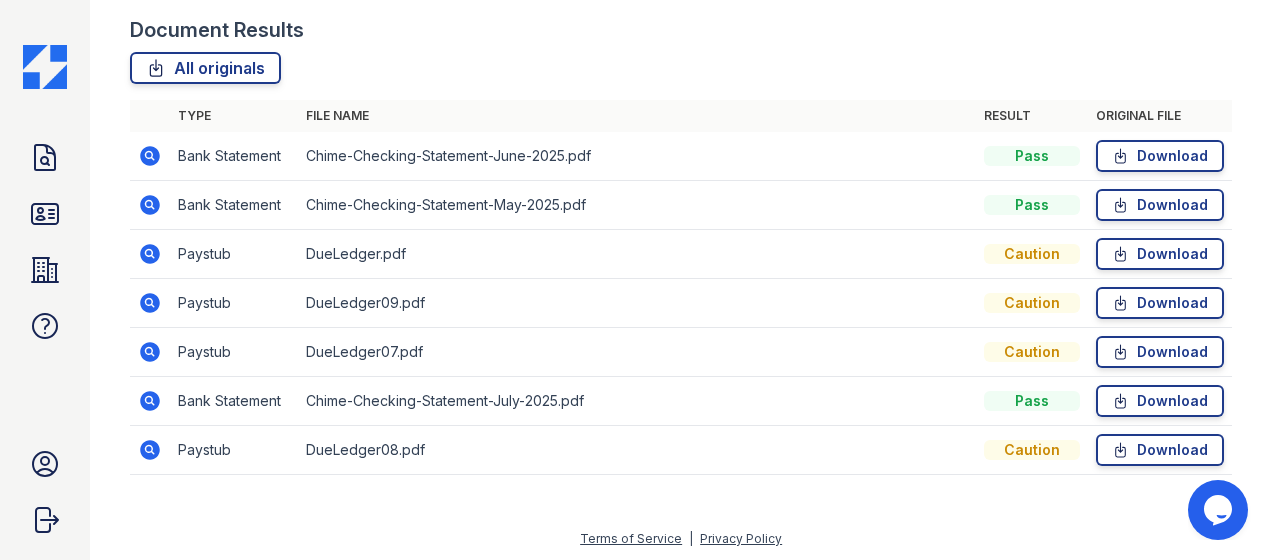 click 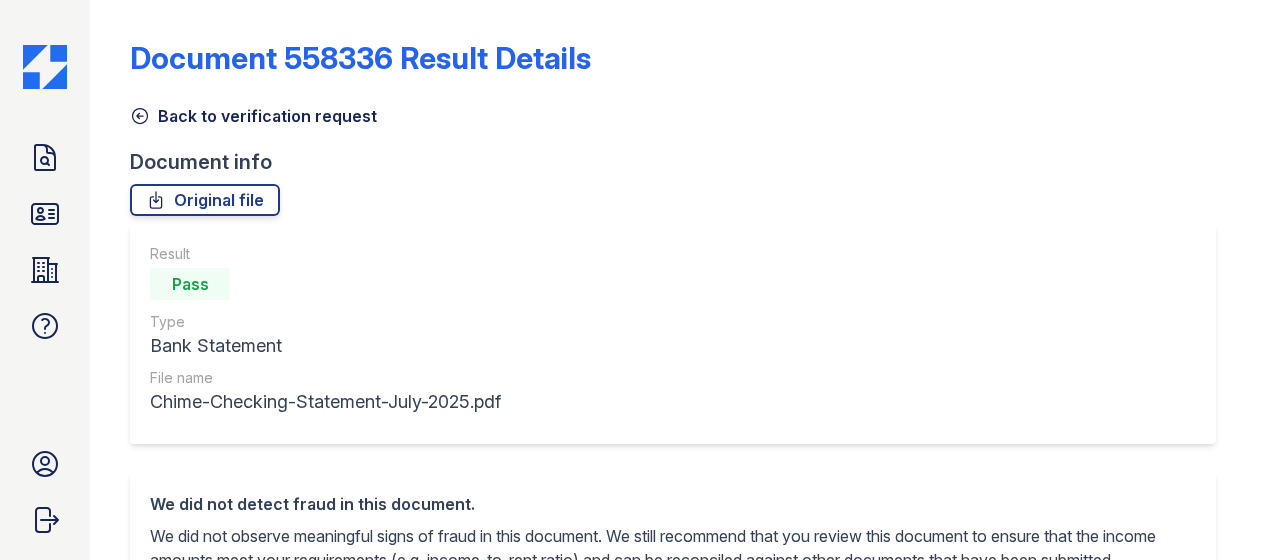 scroll, scrollTop: 0, scrollLeft: 0, axis: both 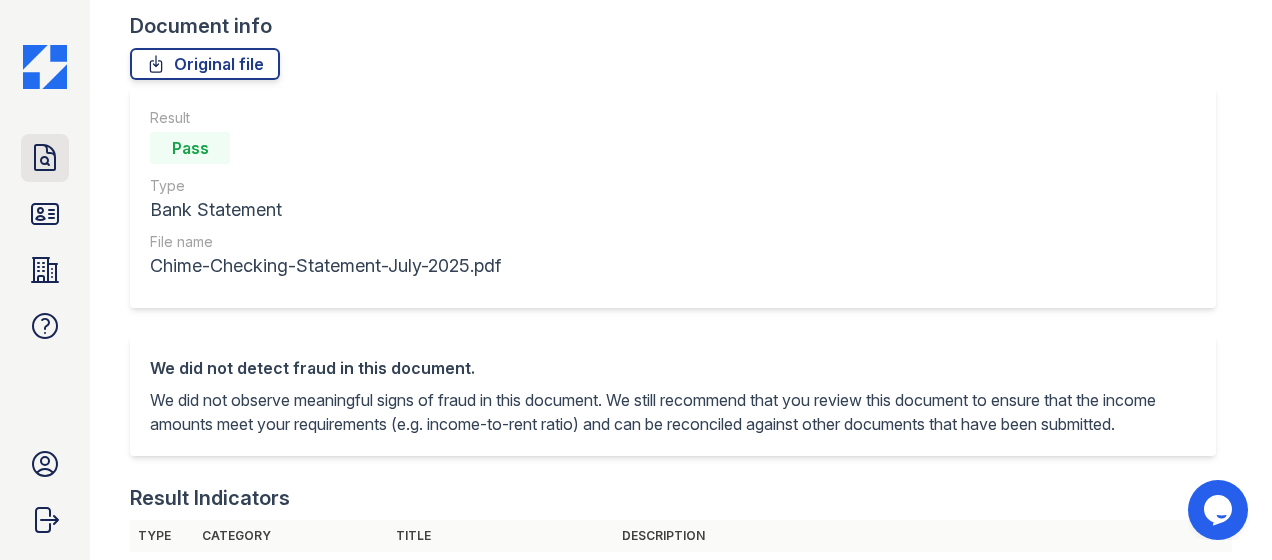 click 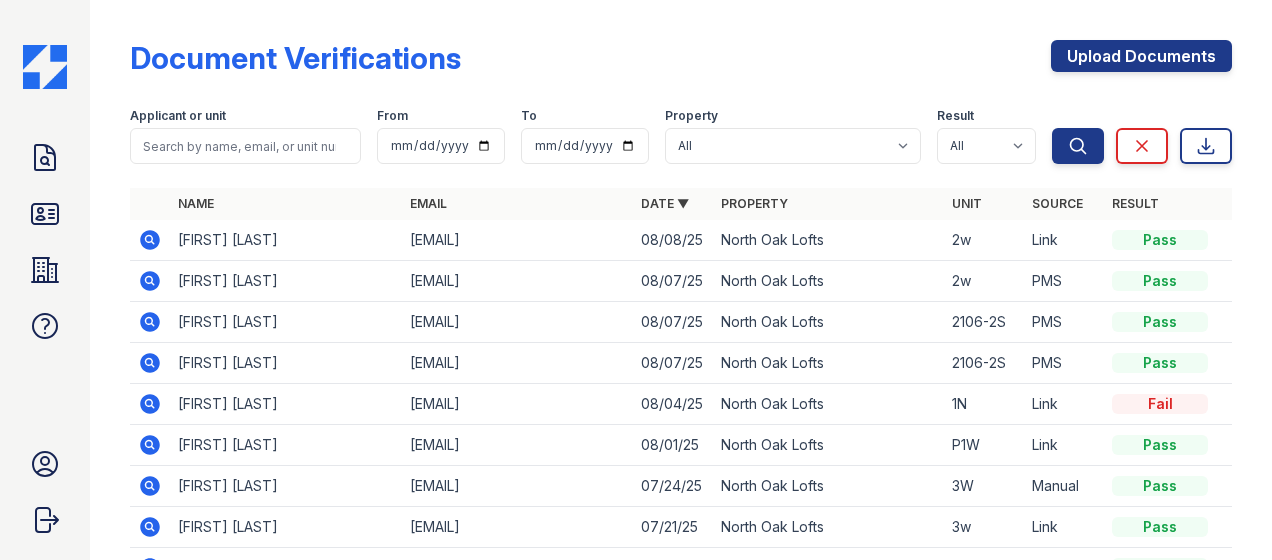 click 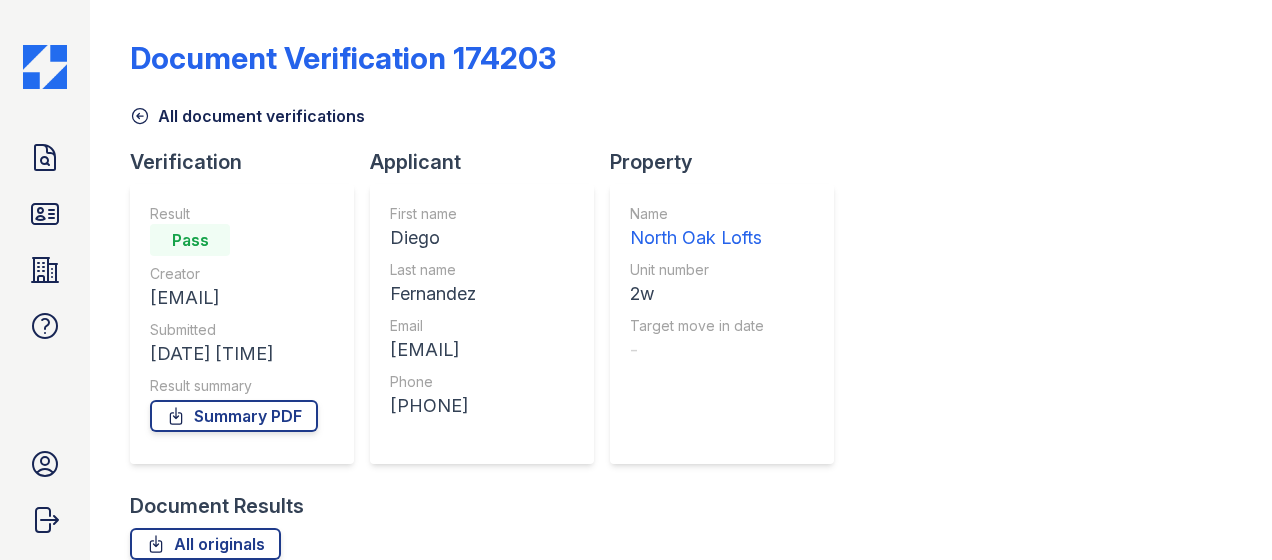 scroll, scrollTop: 0, scrollLeft: 0, axis: both 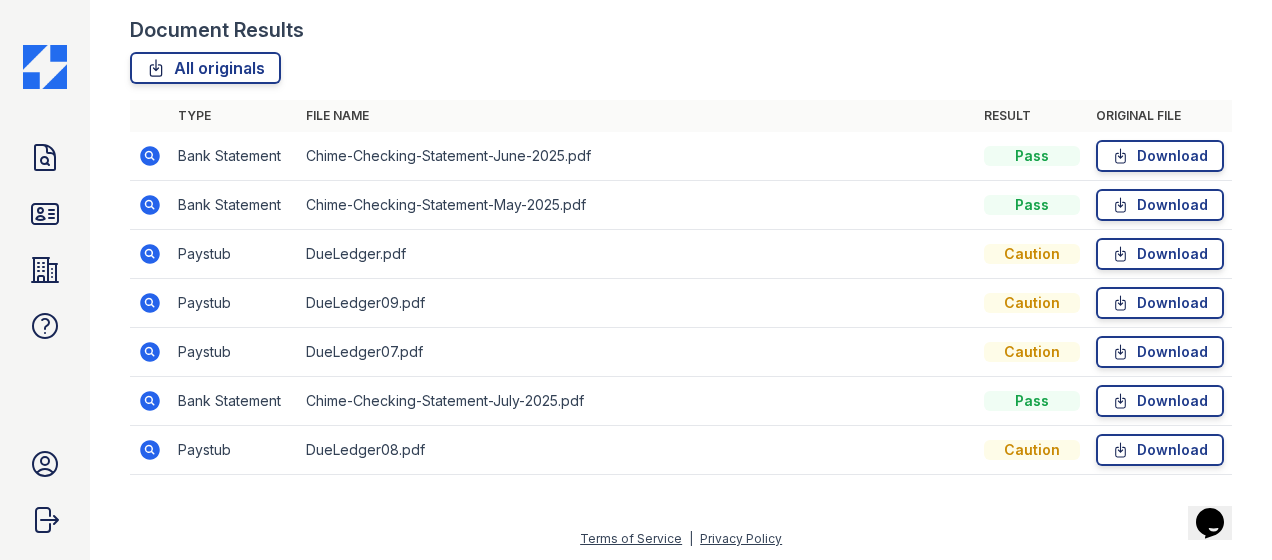 click 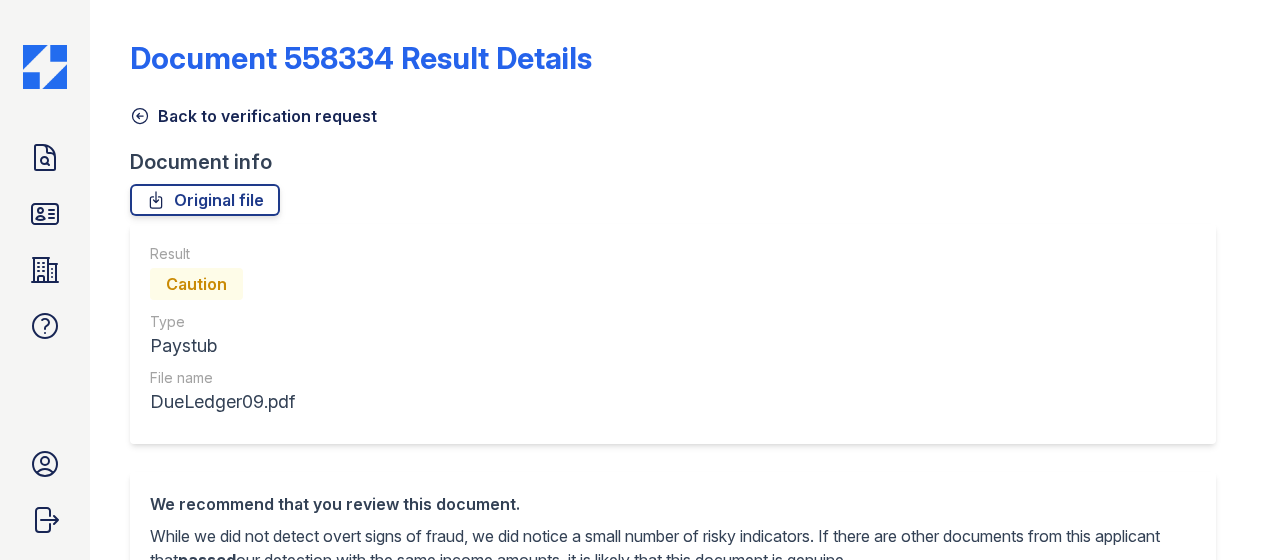 scroll, scrollTop: 0, scrollLeft: 0, axis: both 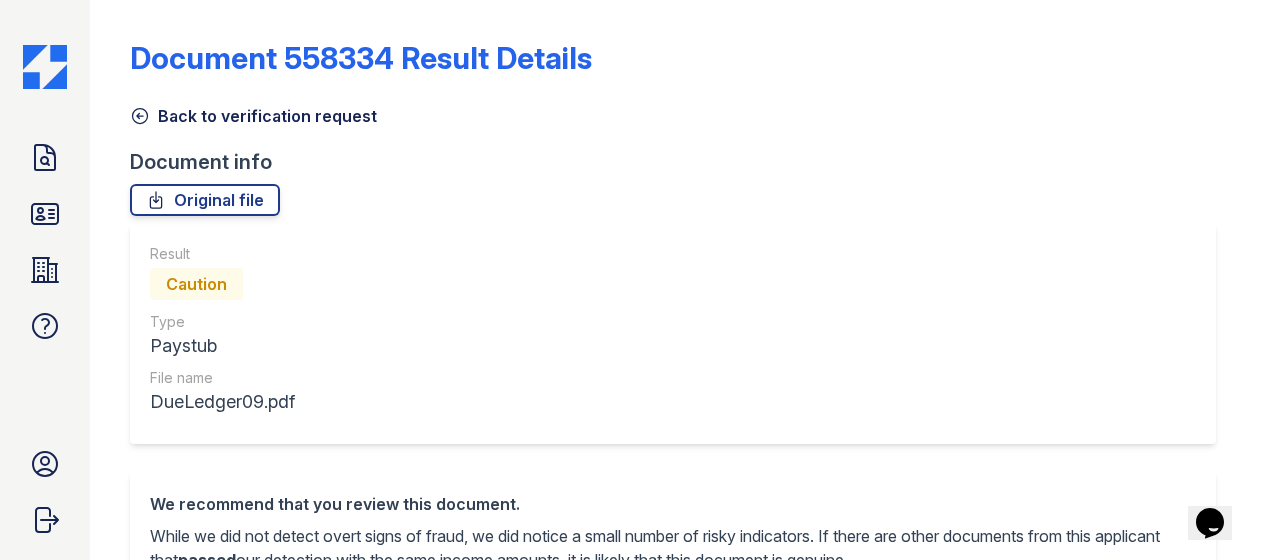 click 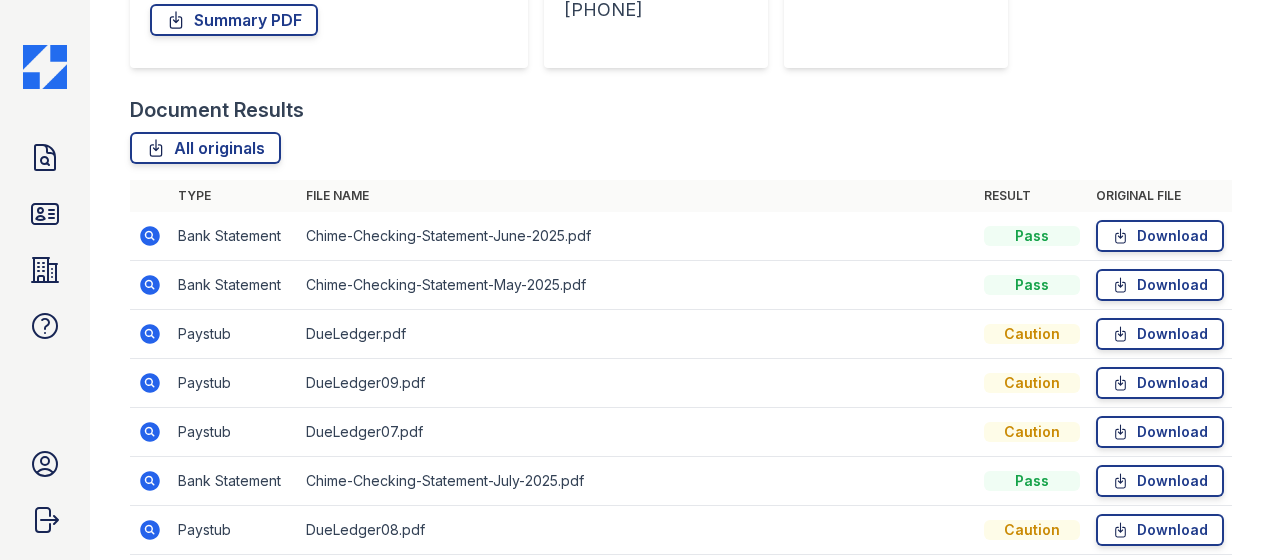 scroll, scrollTop: 400, scrollLeft: 0, axis: vertical 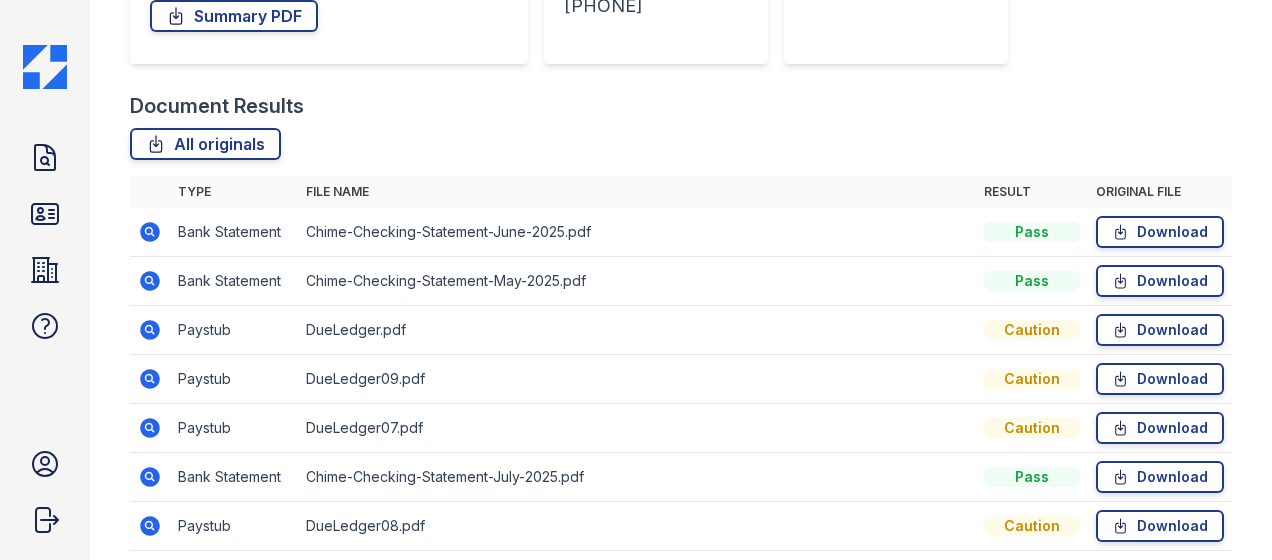click 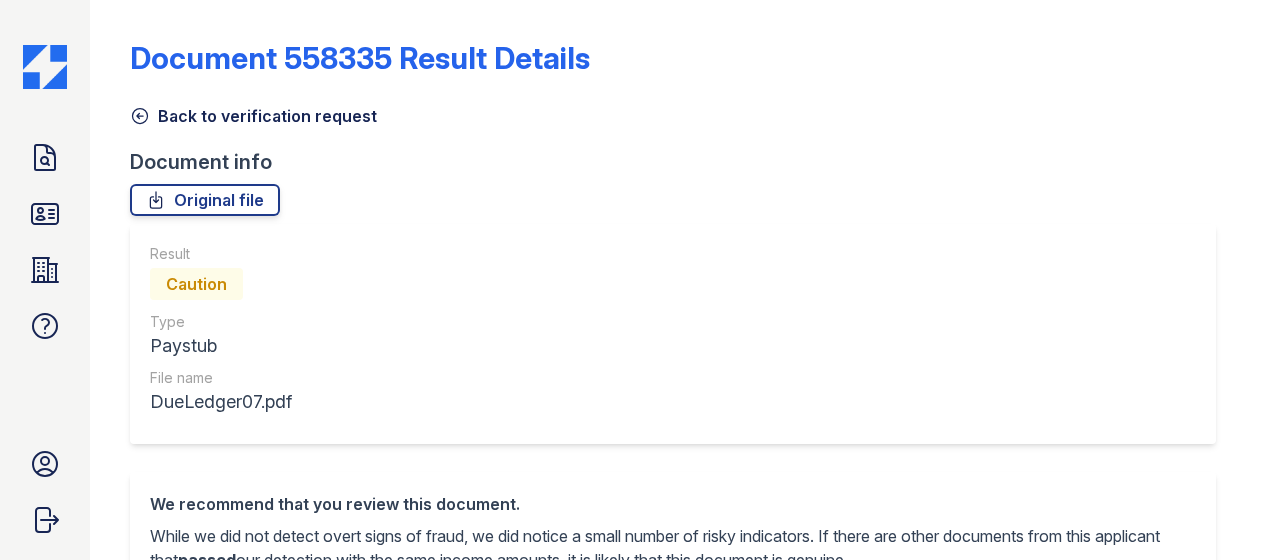 scroll, scrollTop: 0, scrollLeft: 0, axis: both 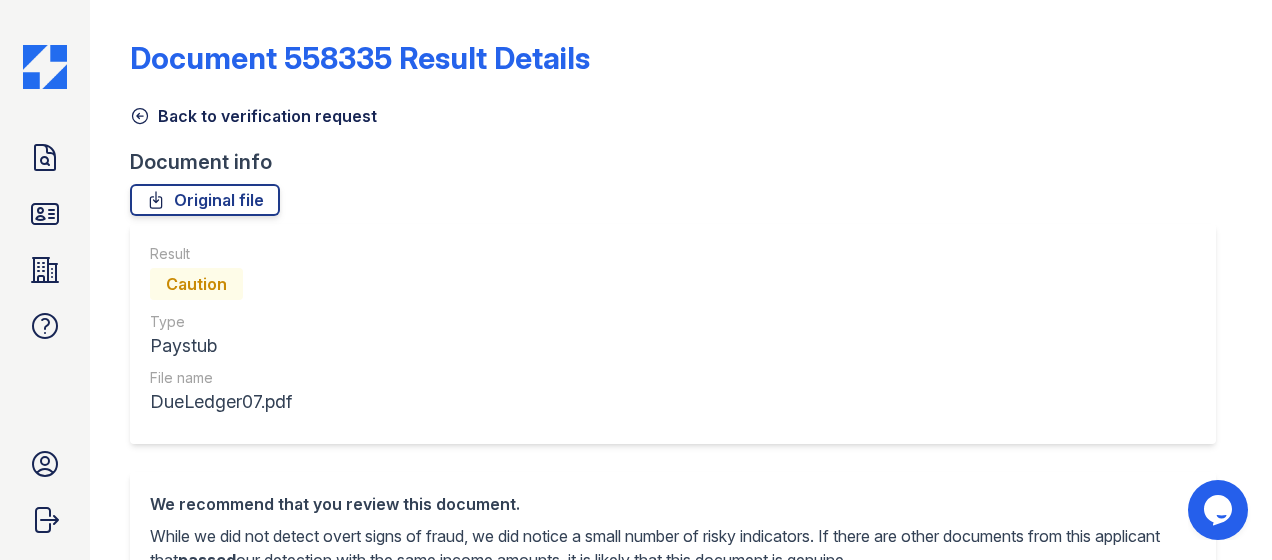 click 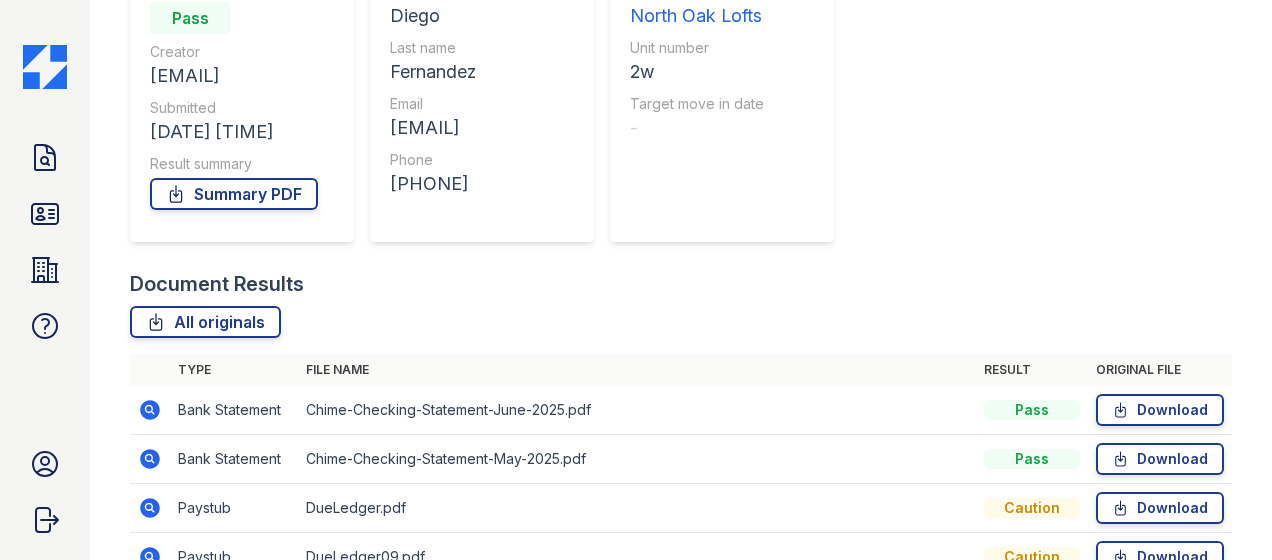 scroll, scrollTop: 476, scrollLeft: 0, axis: vertical 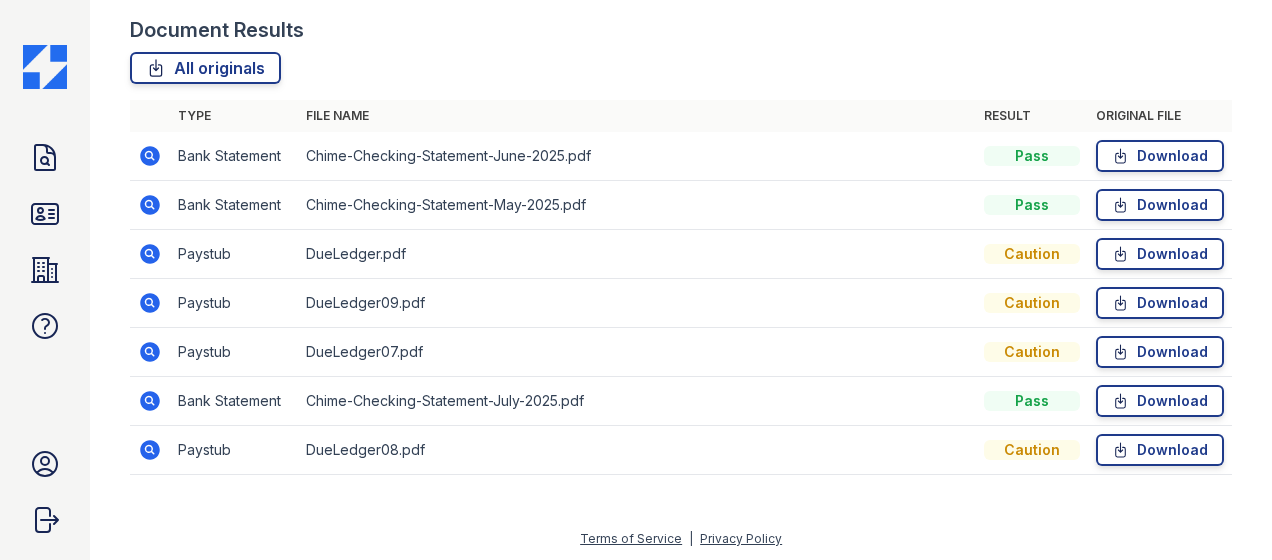 click 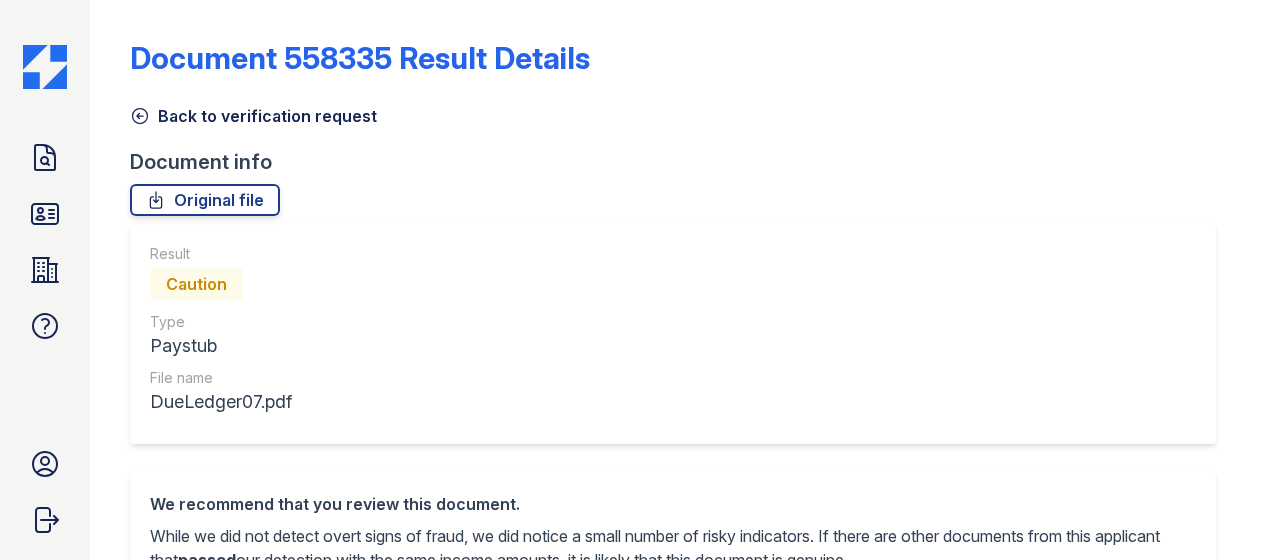 scroll, scrollTop: 0, scrollLeft: 0, axis: both 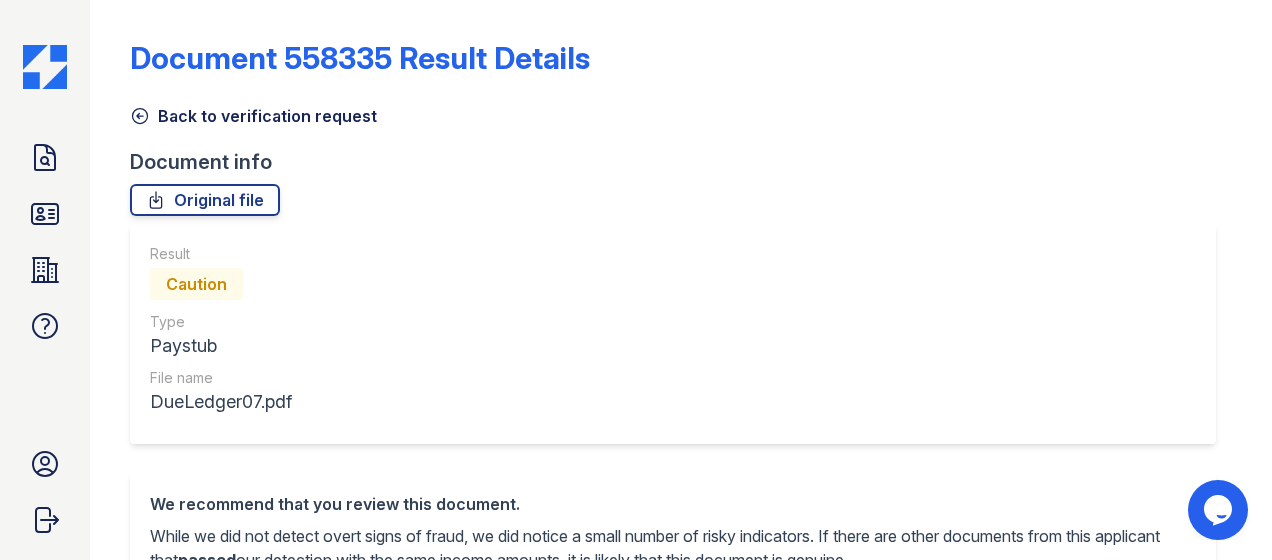 click 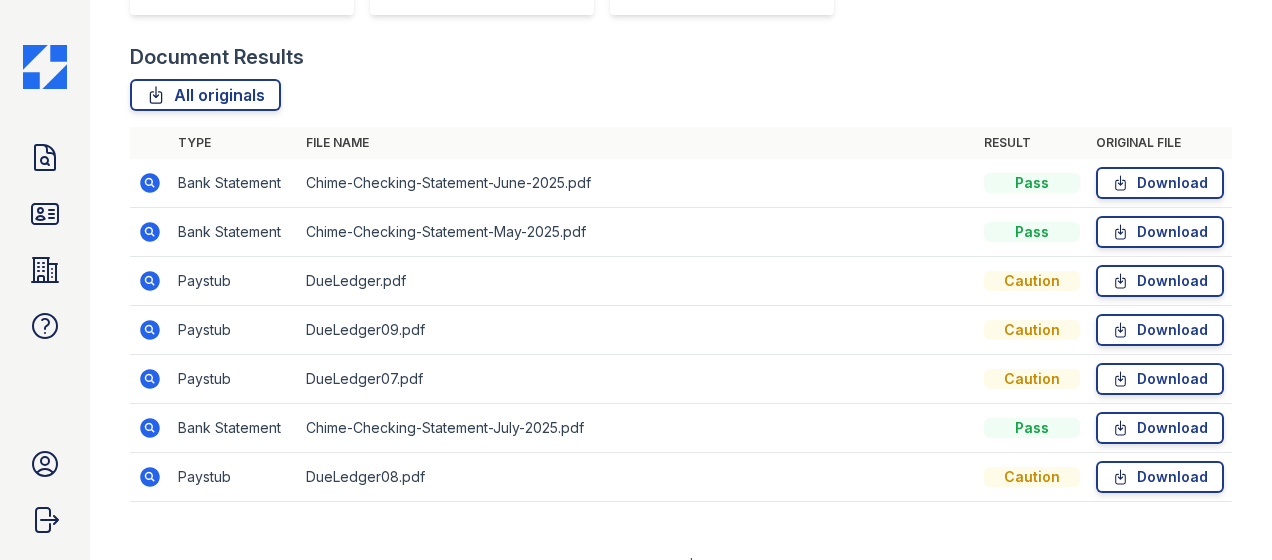 scroll, scrollTop: 476, scrollLeft: 0, axis: vertical 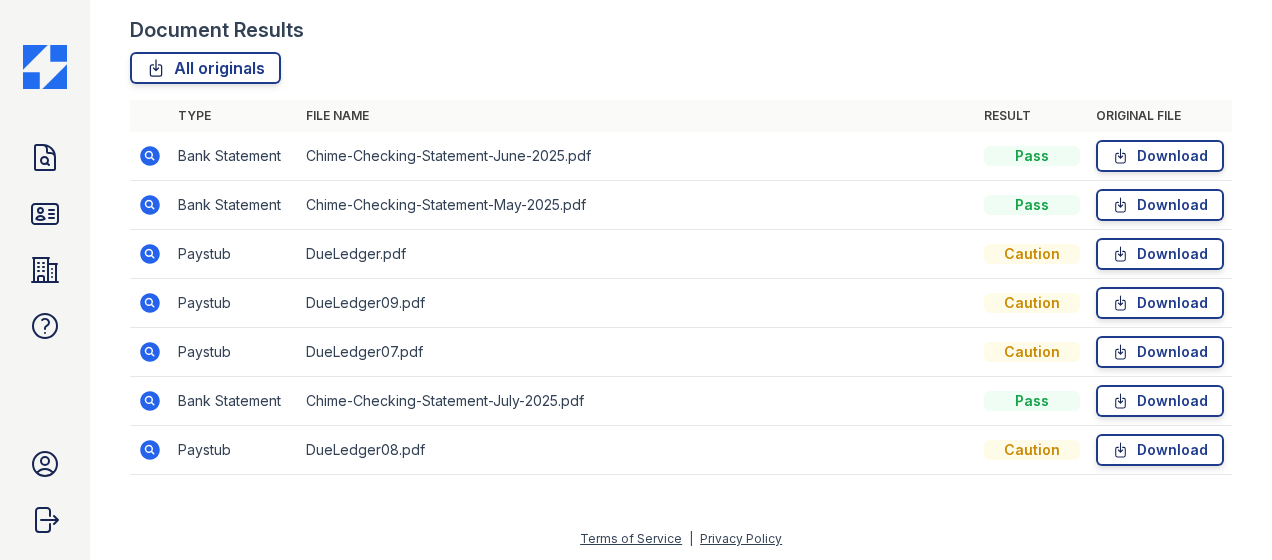 click 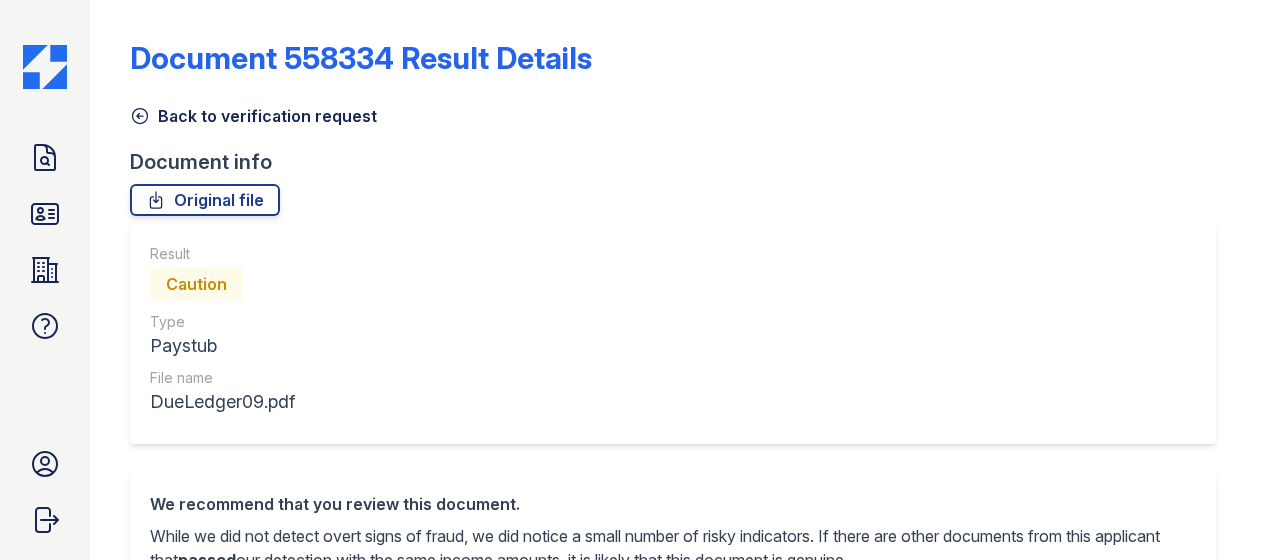 scroll, scrollTop: 0, scrollLeft: 0, axis: both 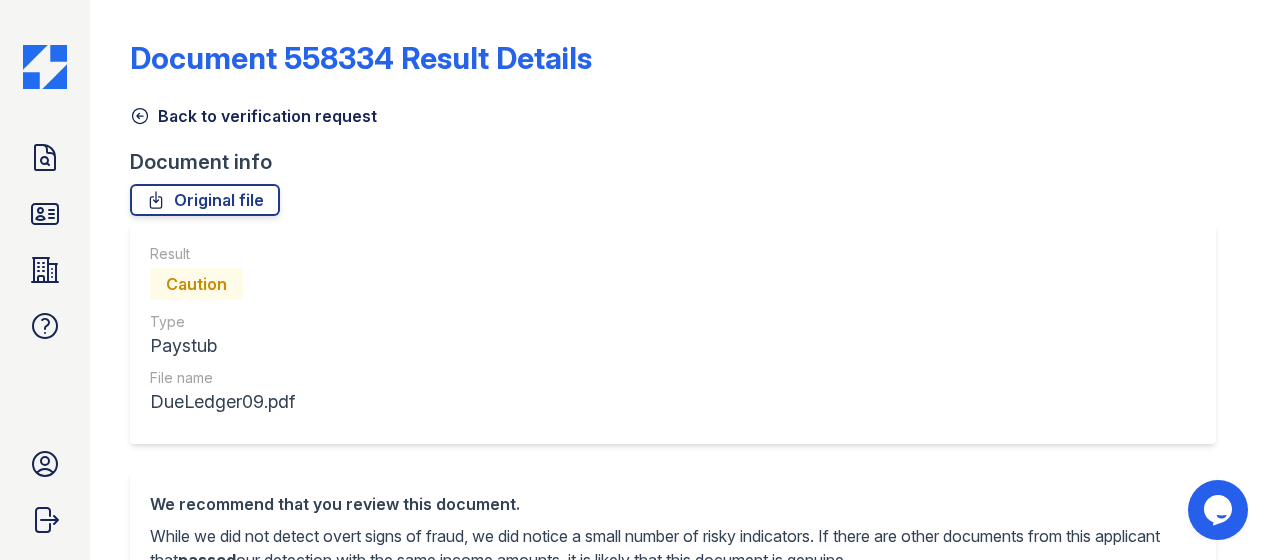 click 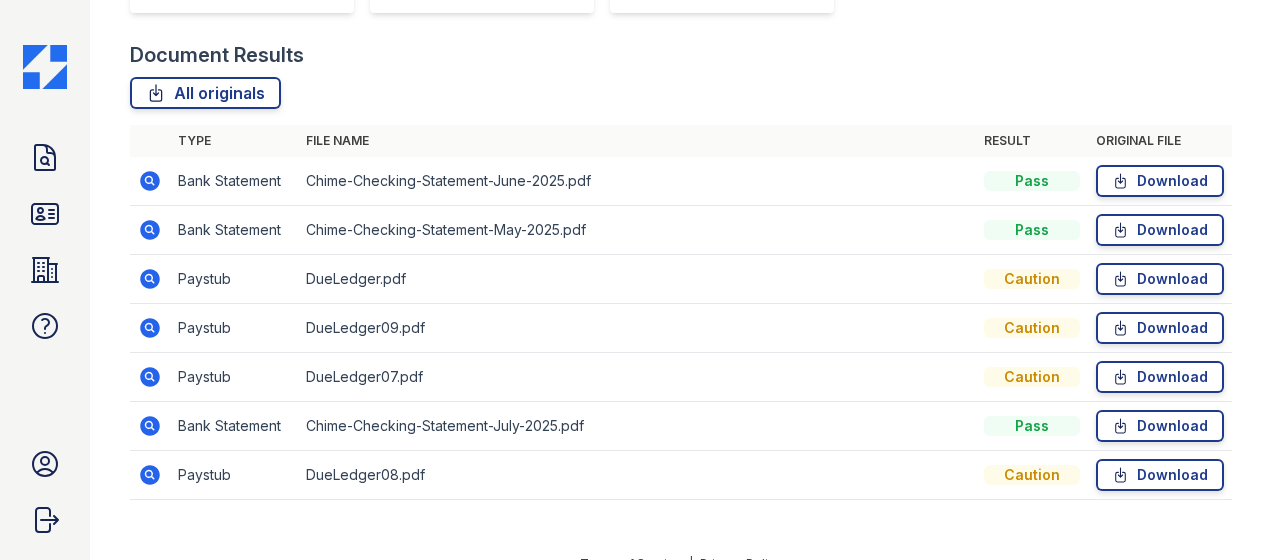 scroll, scrollTop: 476, scrollLeft: 0, axis: vertical 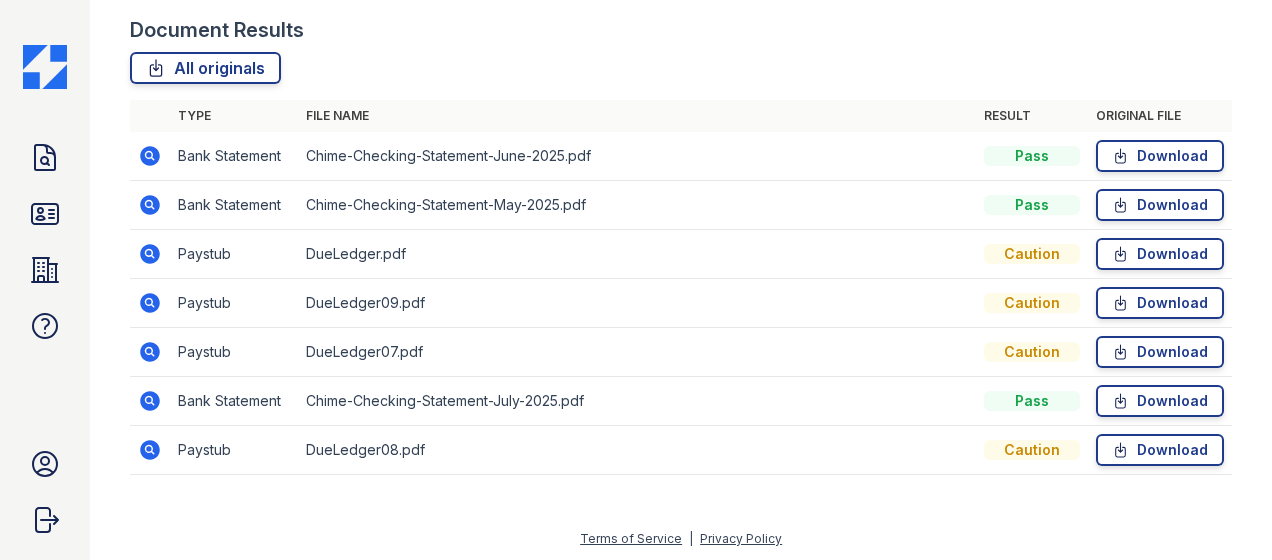 click 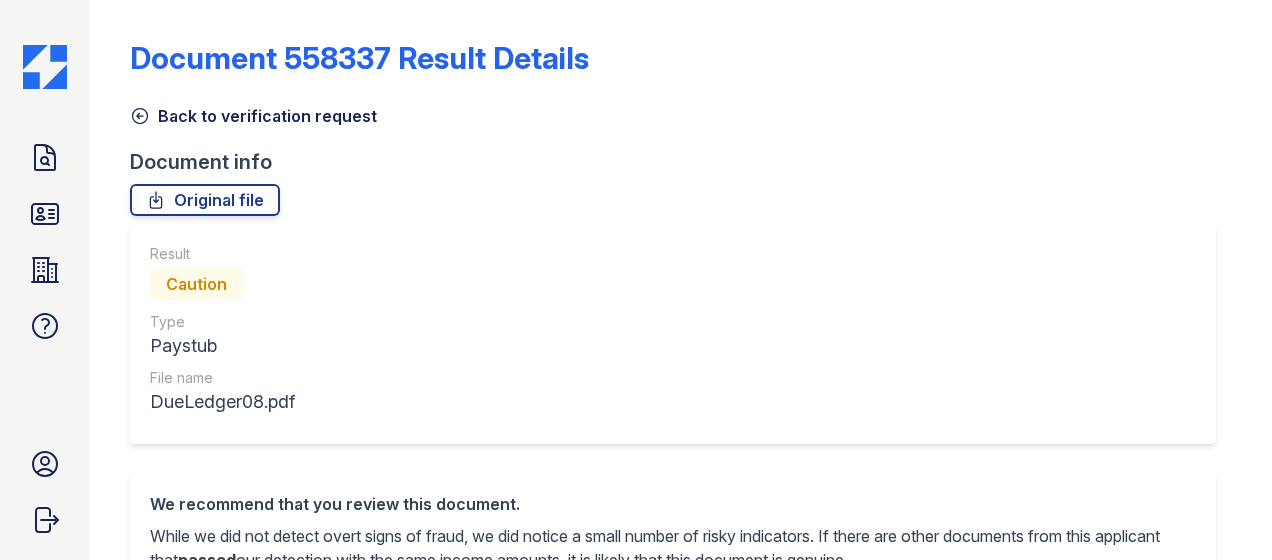 scroll, scrollTop: 0, scrollLeft: 0, axis: both 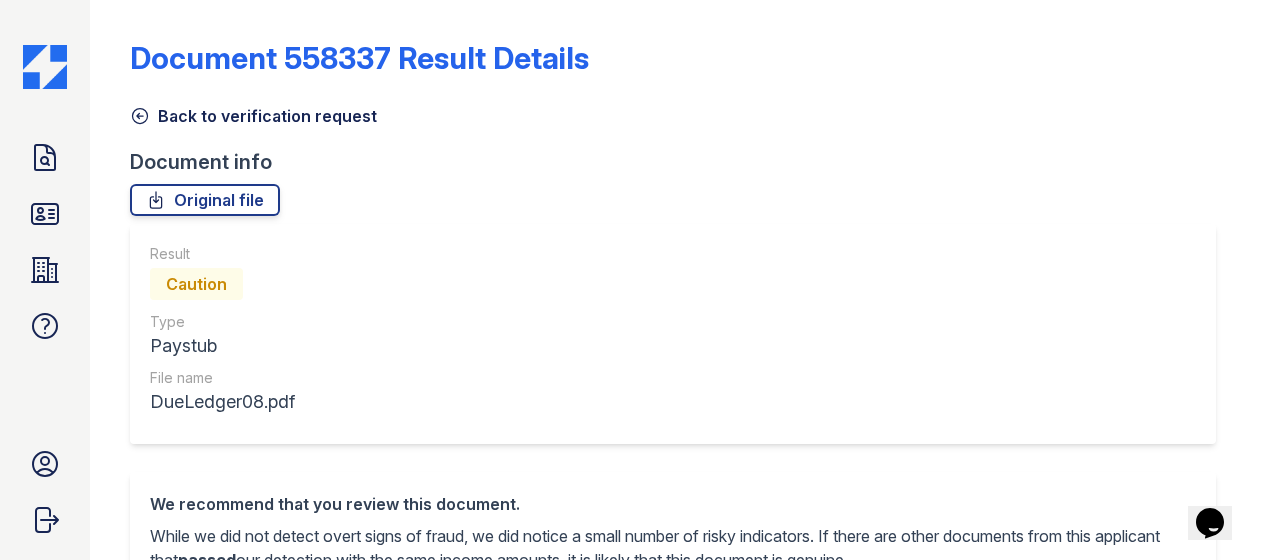 click 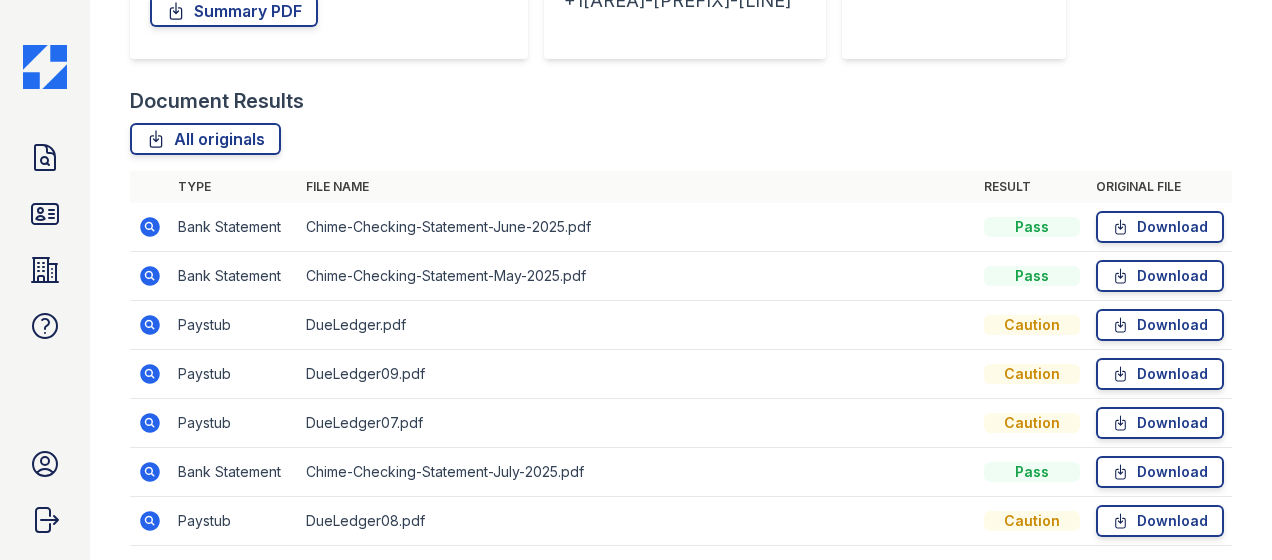 scroll, scrollTop: 476, scrollLeft: 0, axis: vertical 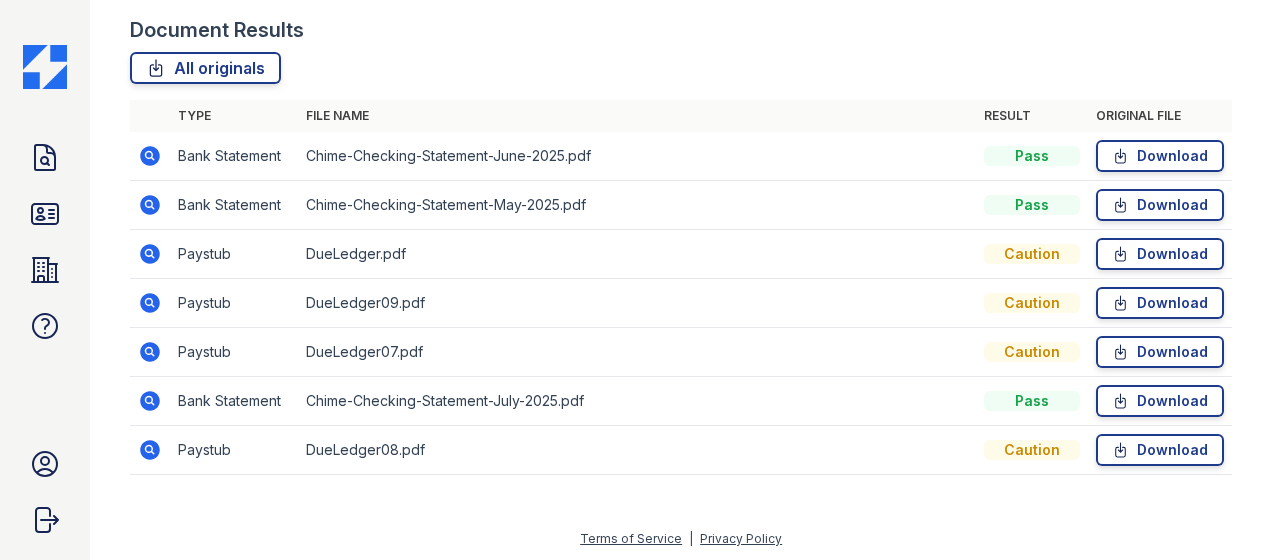 click 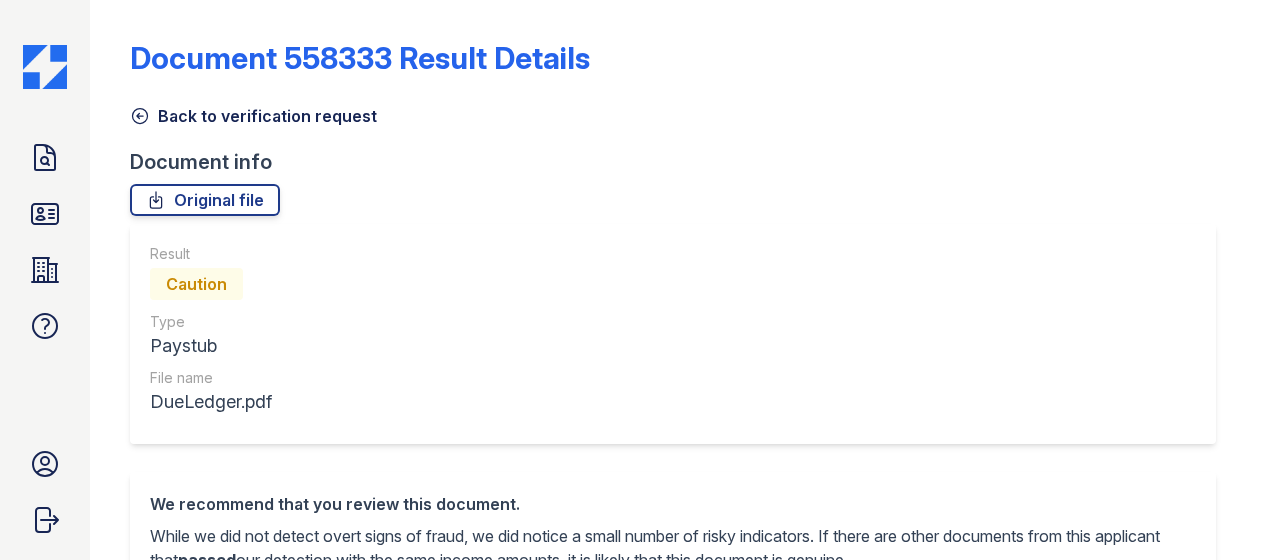 scroll, scrollTop: 0, scrollLeft: 0, axis: both 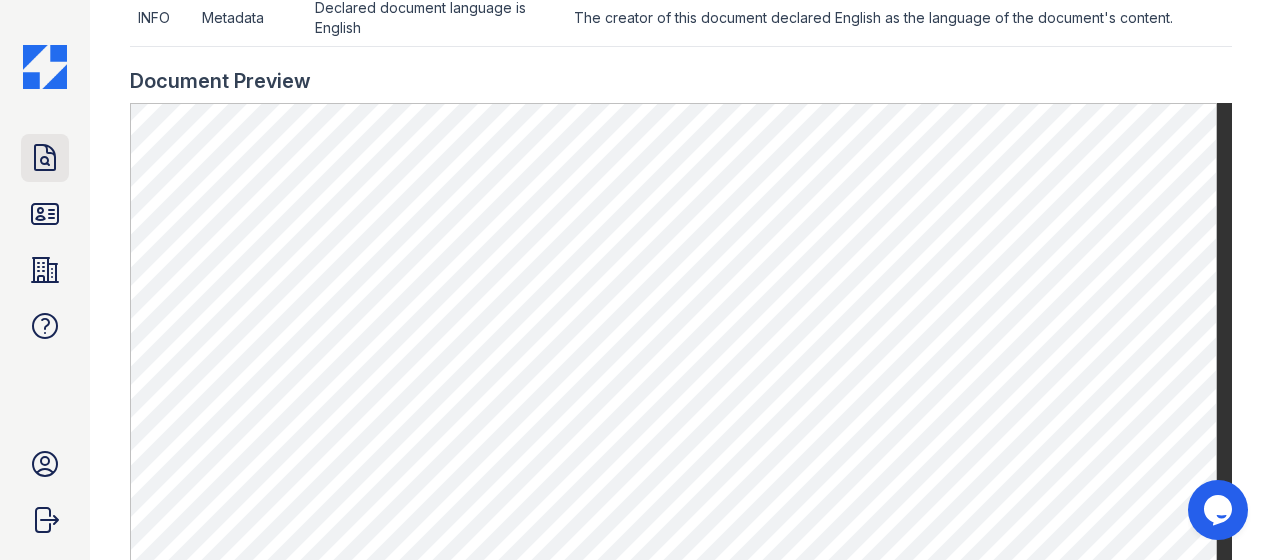 click 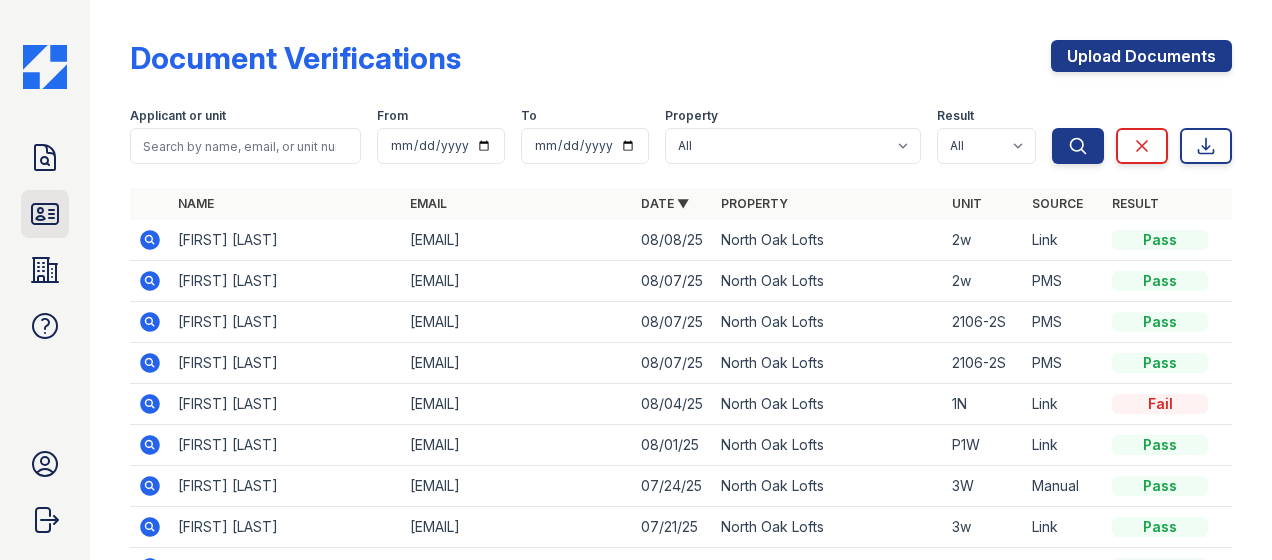 click 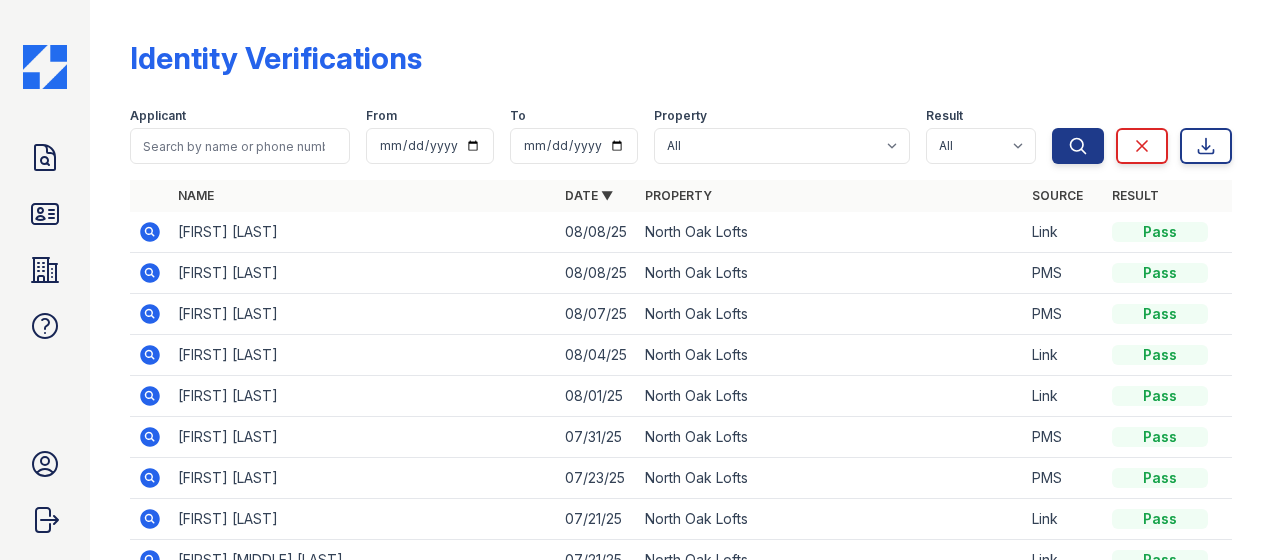 click 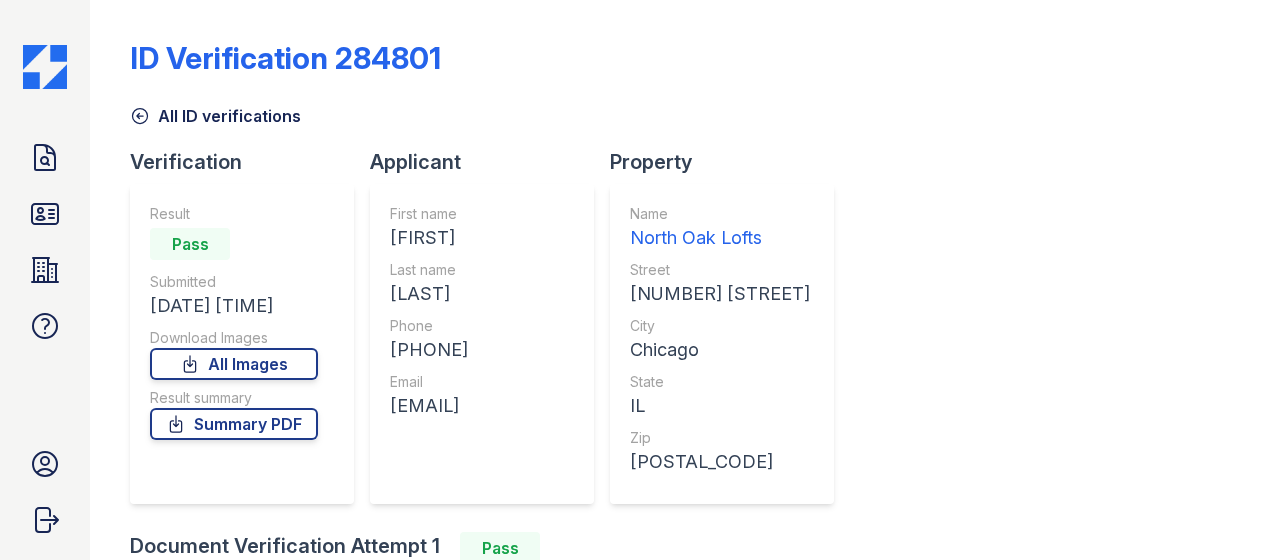 scroll, scrollTop: 0, scrollLeft: 0, axis: both 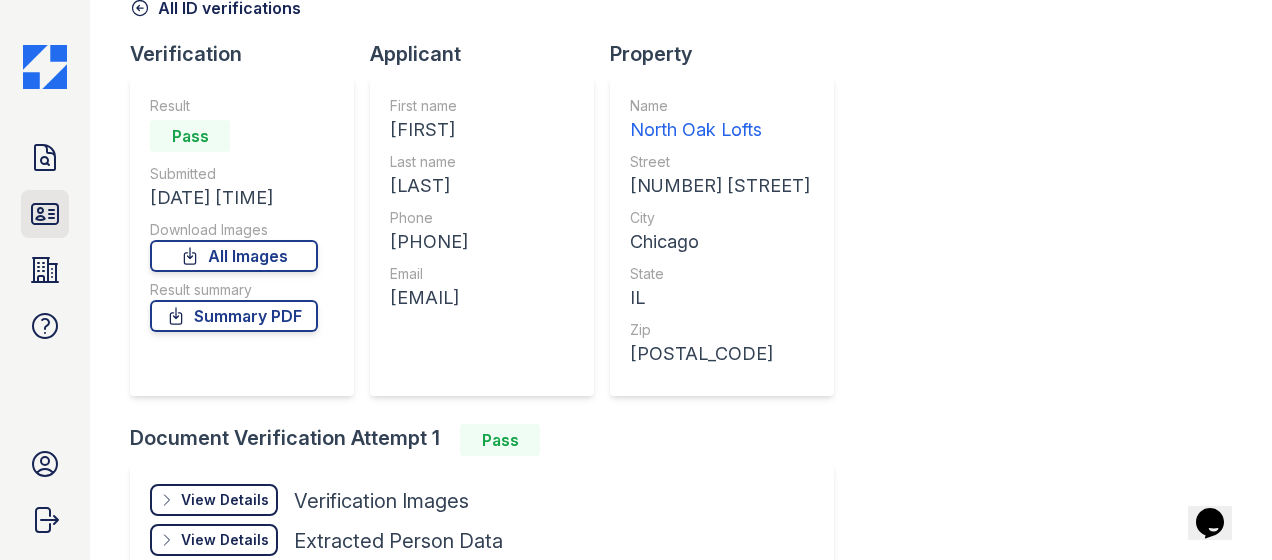 click 